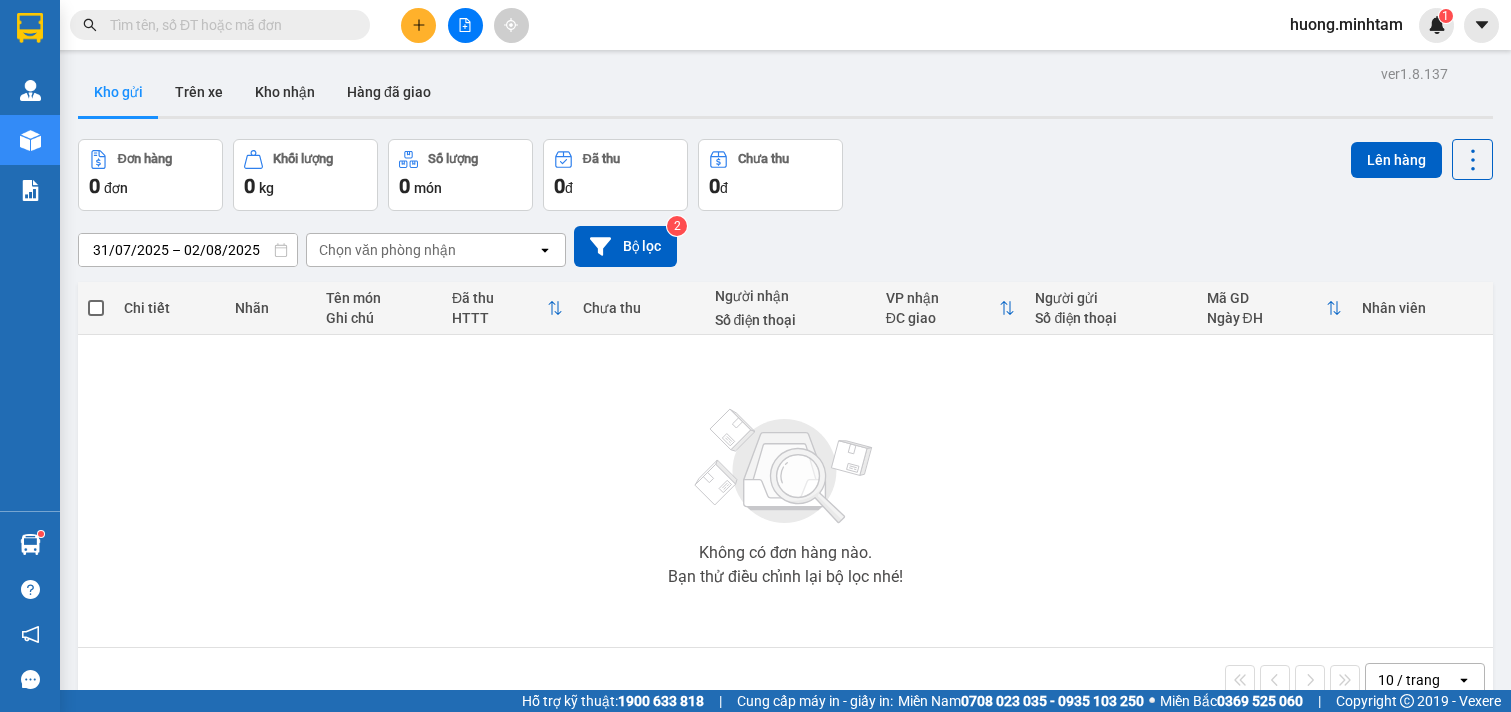 scroll, scrollTop: 0, scrollLeft: 0, axis: both 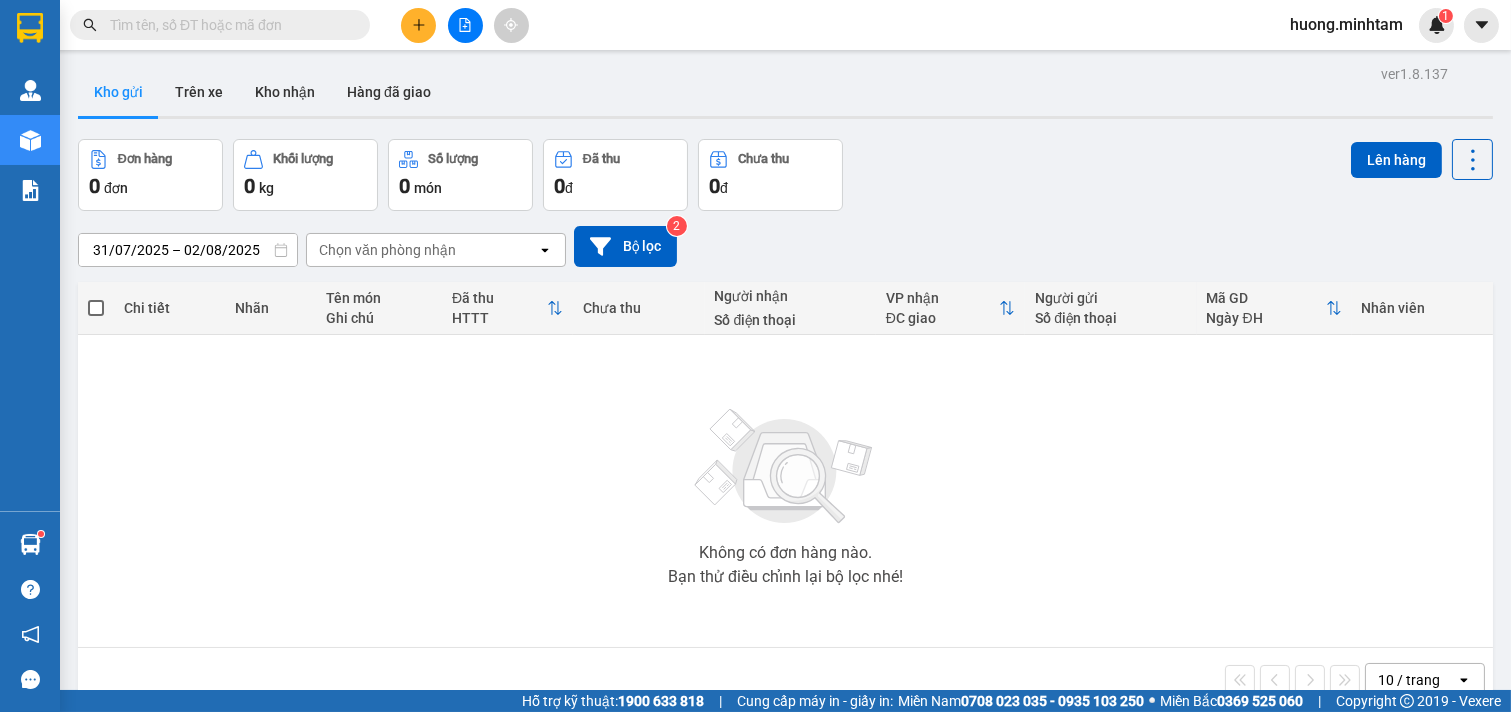 click at bounding box center [418, 25] 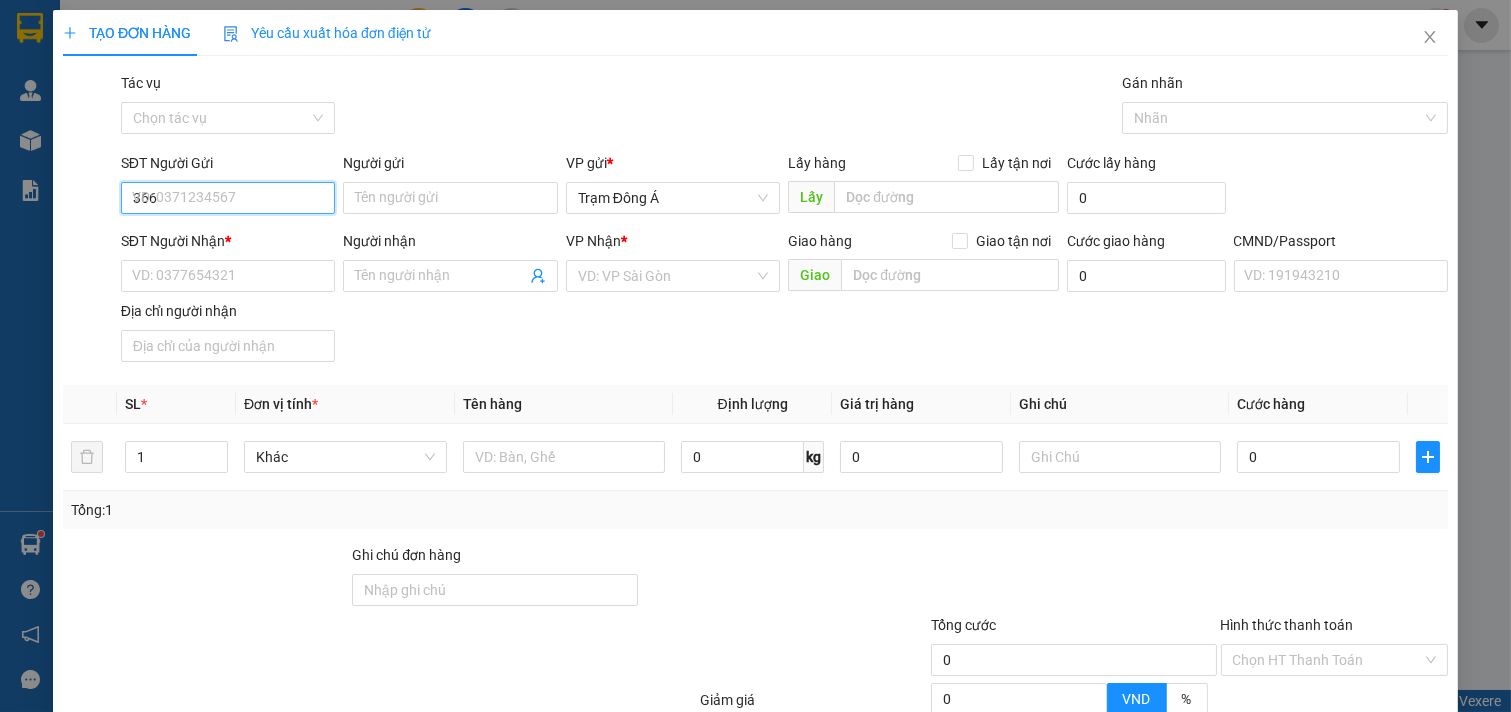 click on "366" at bounding box center (228, 198) 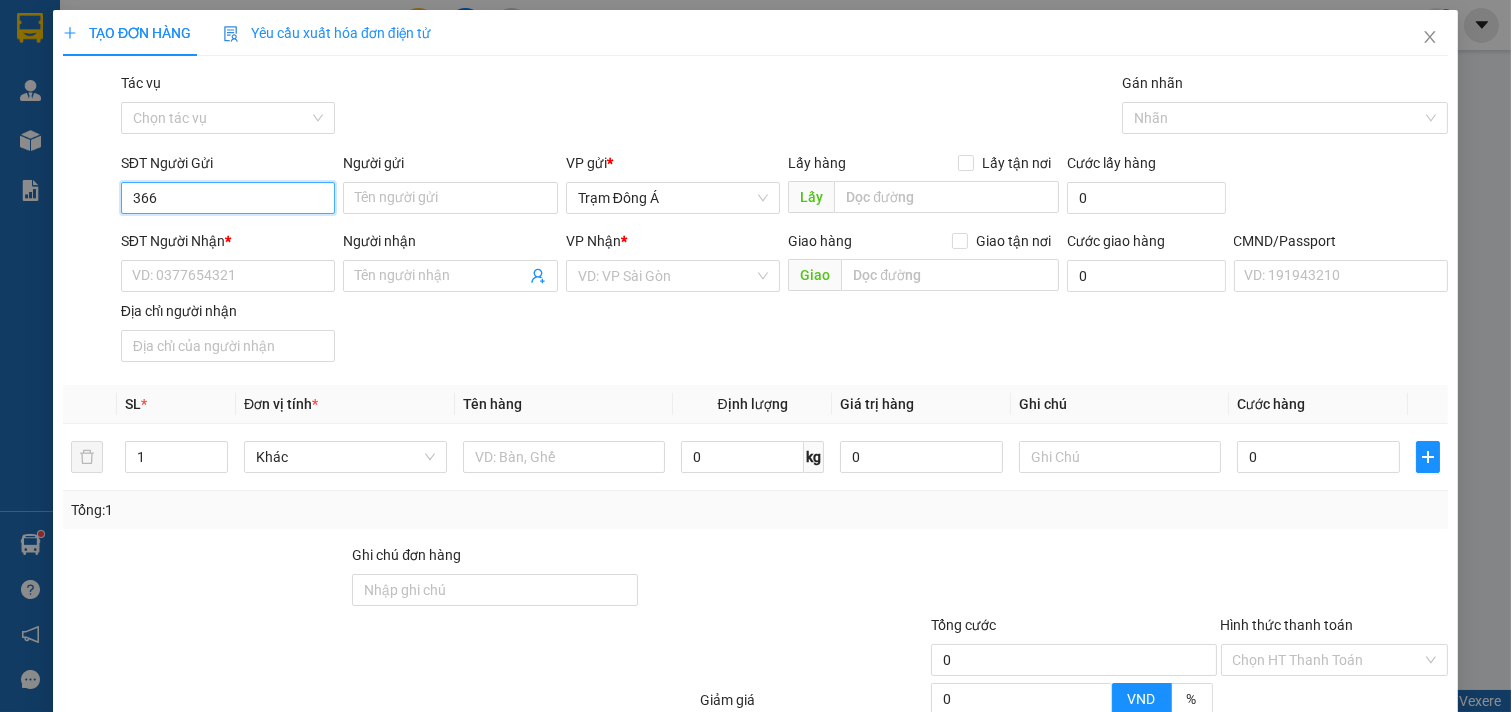 click on "366" at bounding box center [228, 198] 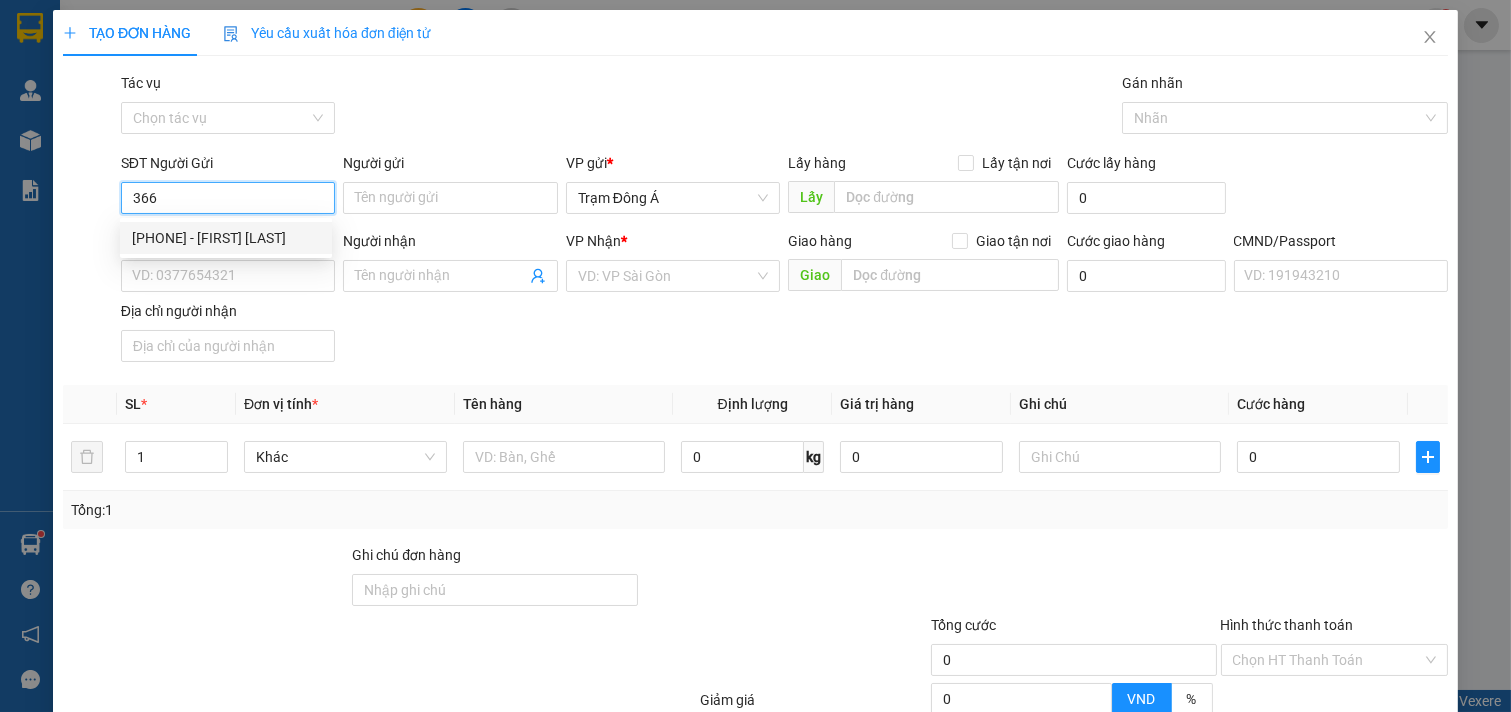 click on "[PHONE] - [FIRST] [LAST]" at bounding box center [226, 238] 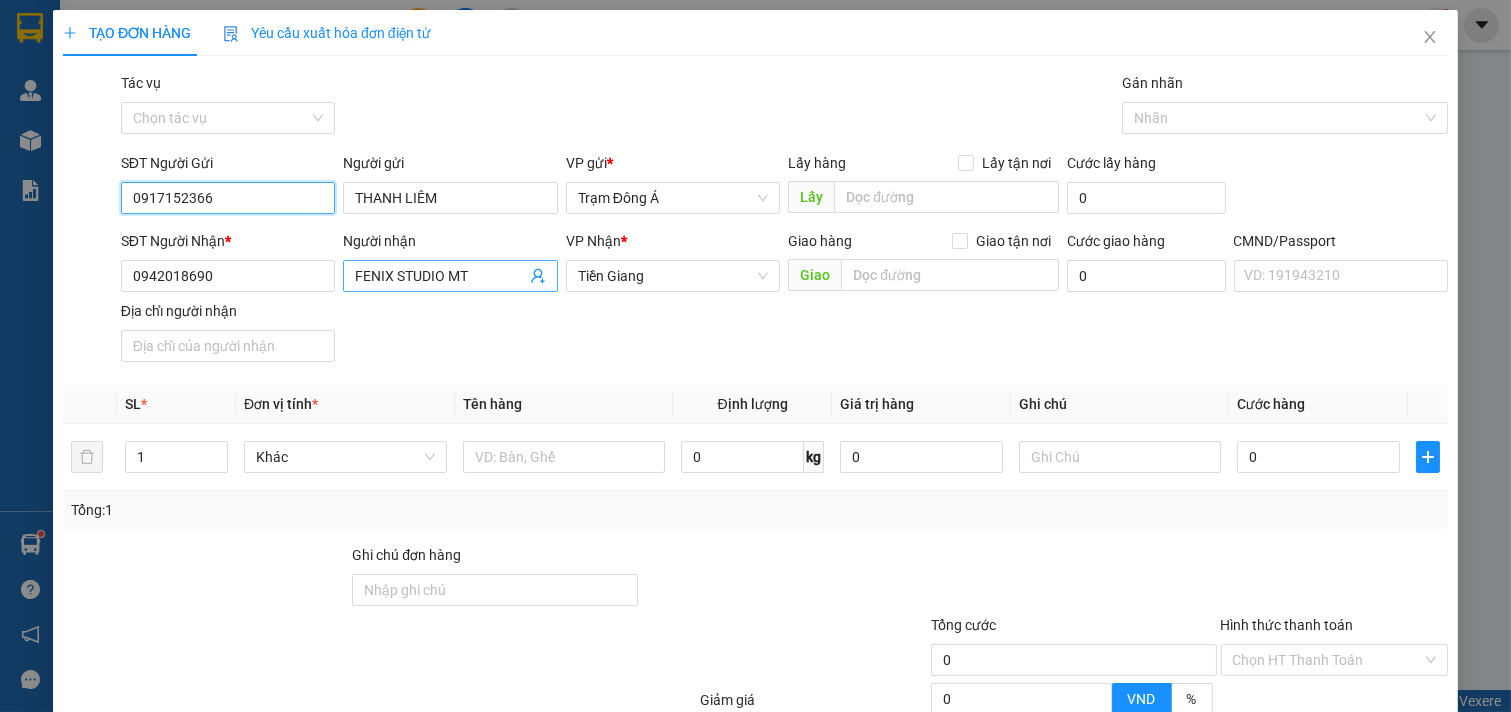 type on "0917152366" 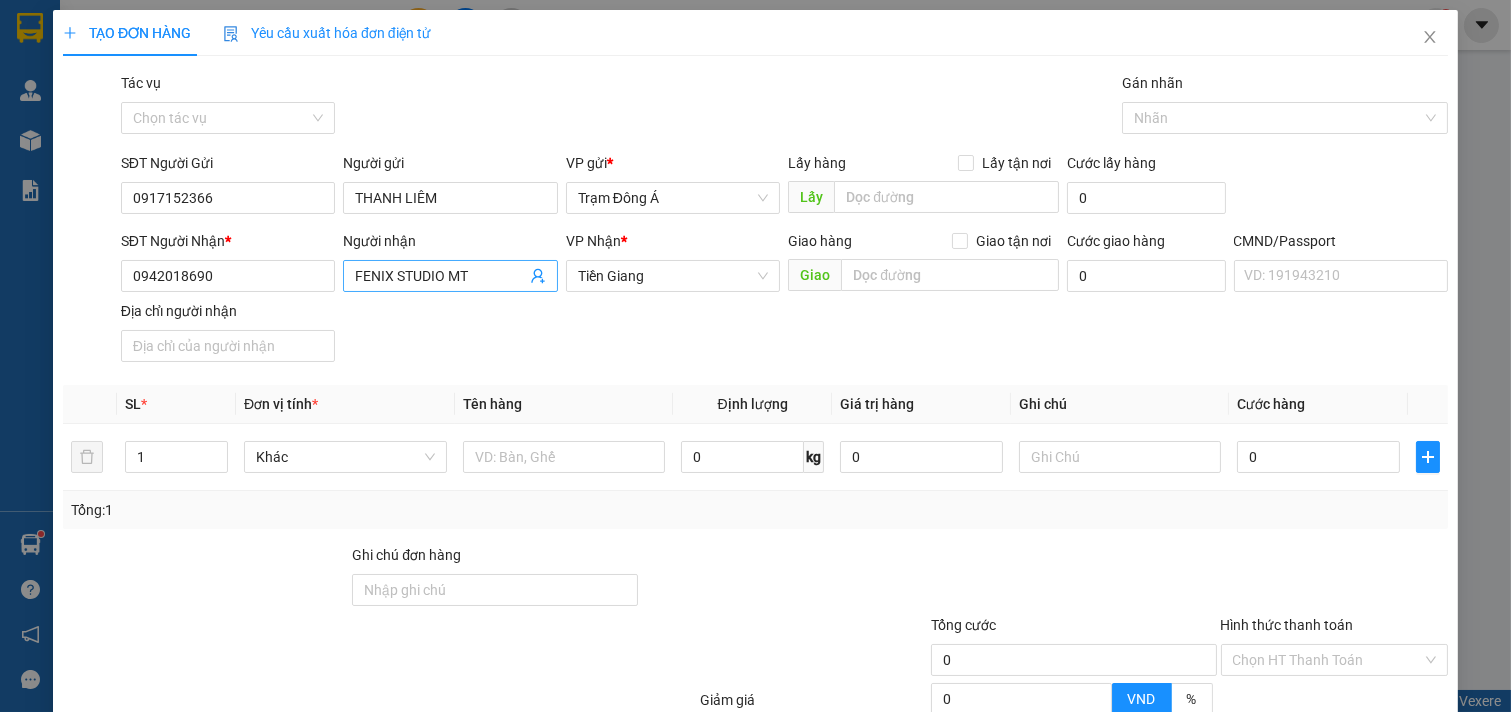 click 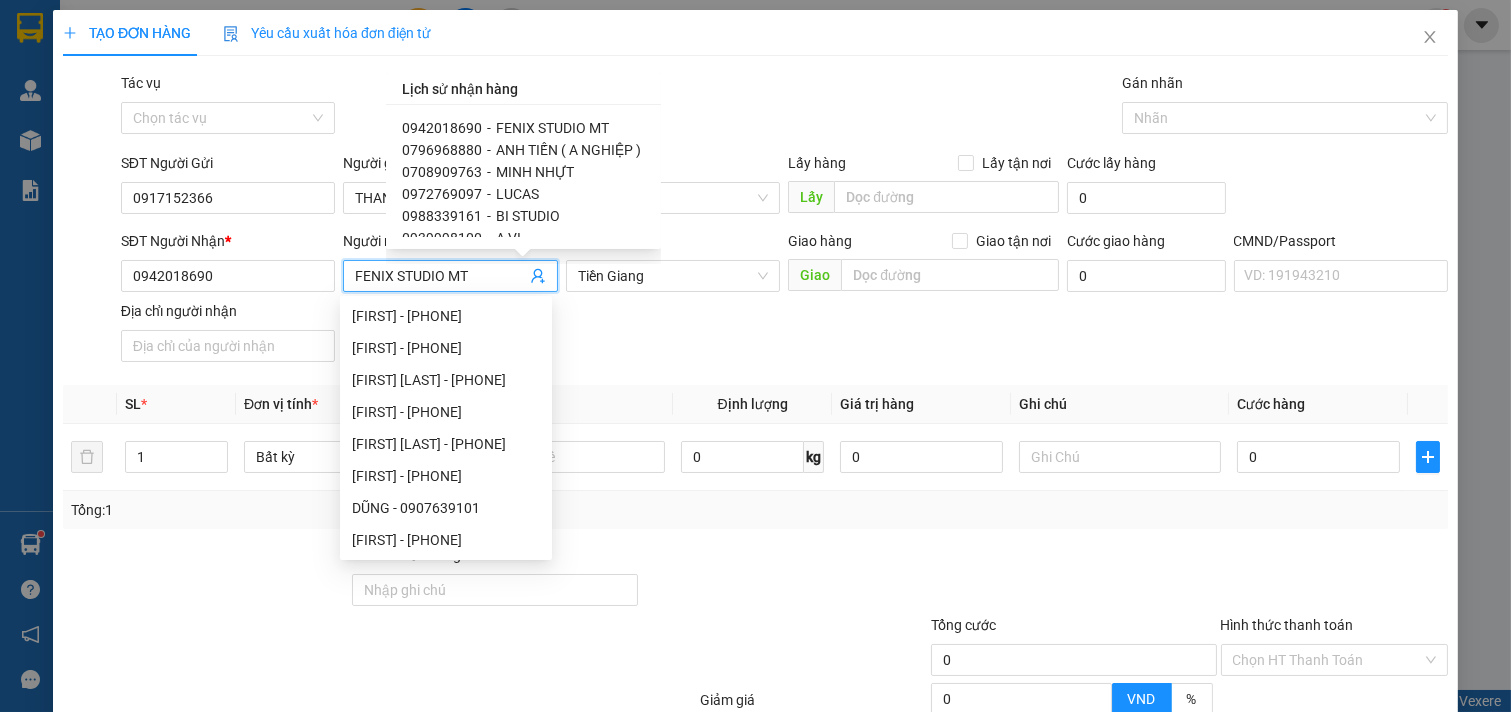 click on "0988339161" at bounding box center [442, 216] 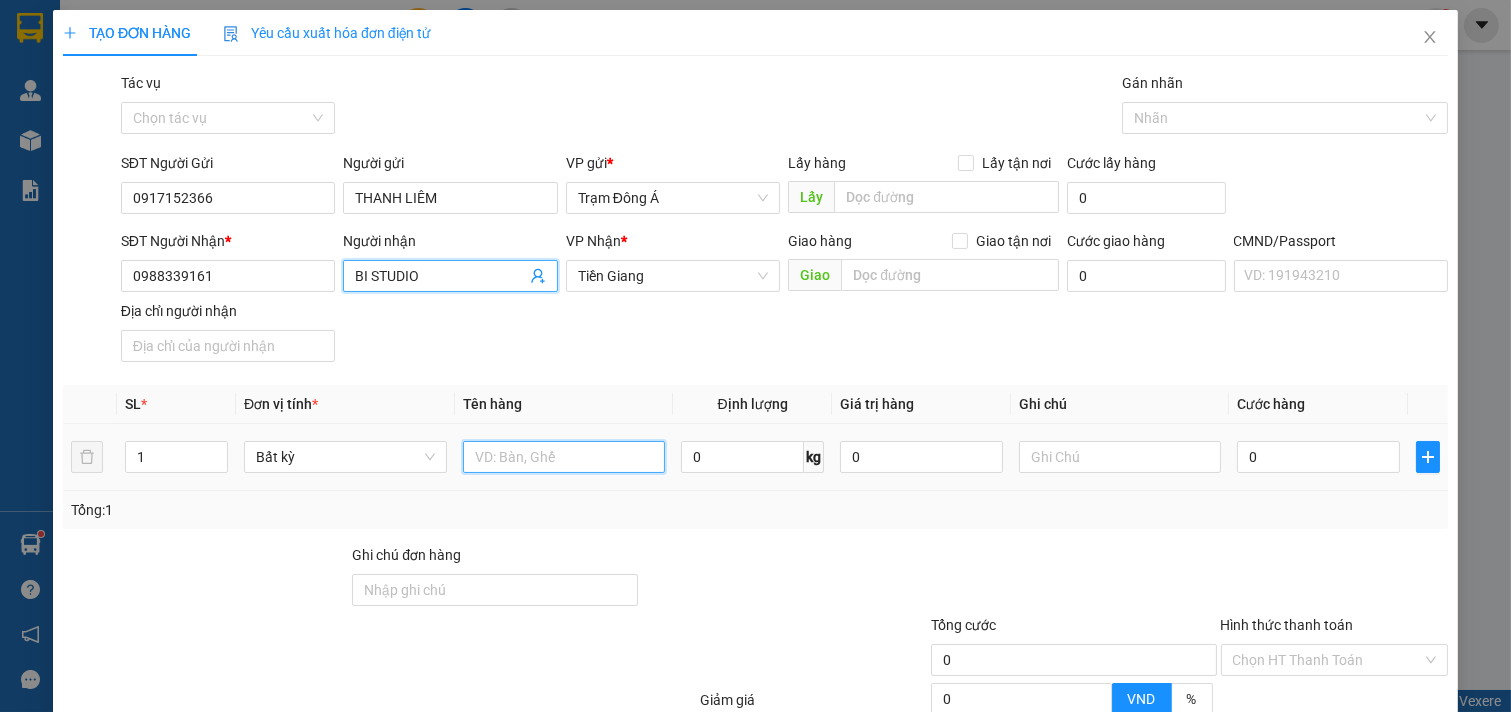 click at bounding box center [564, 457] 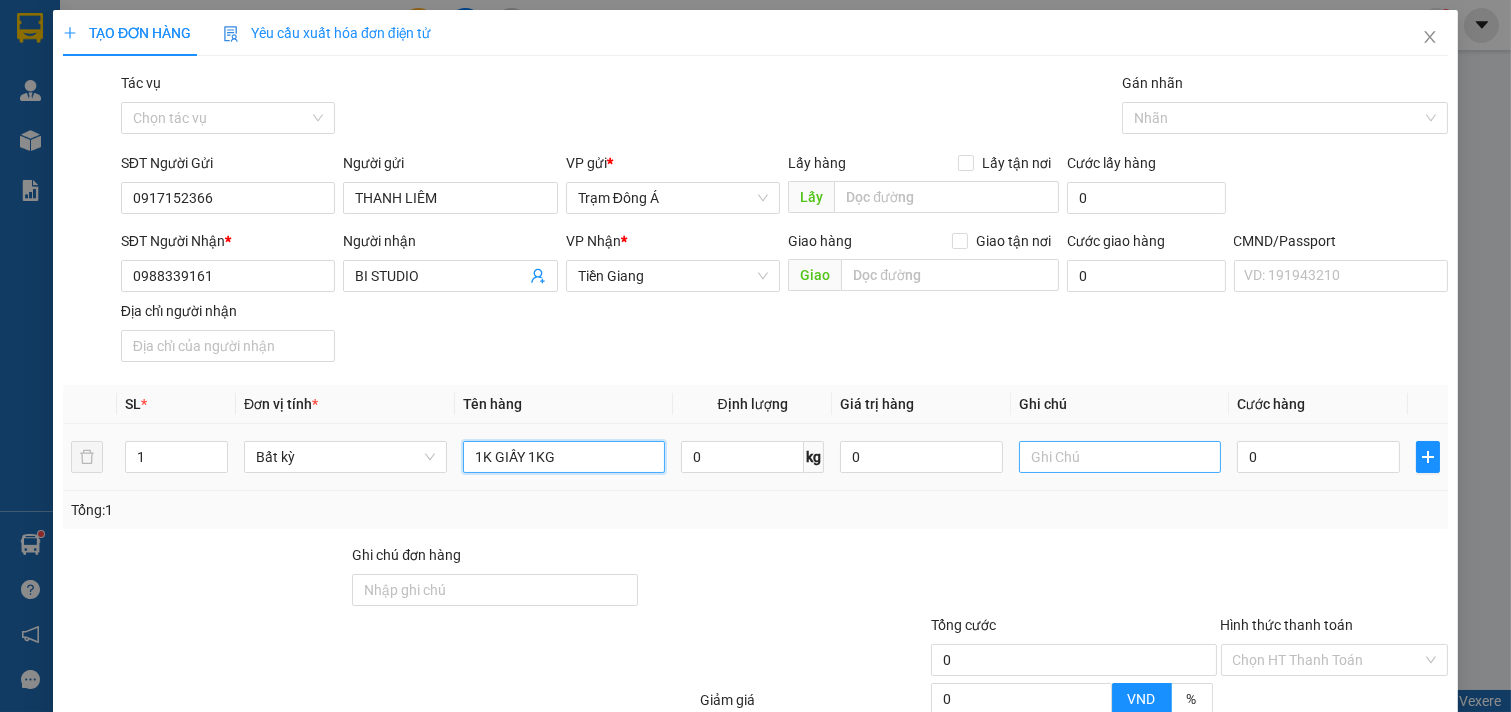 type on "1K GIẤY 1KG" 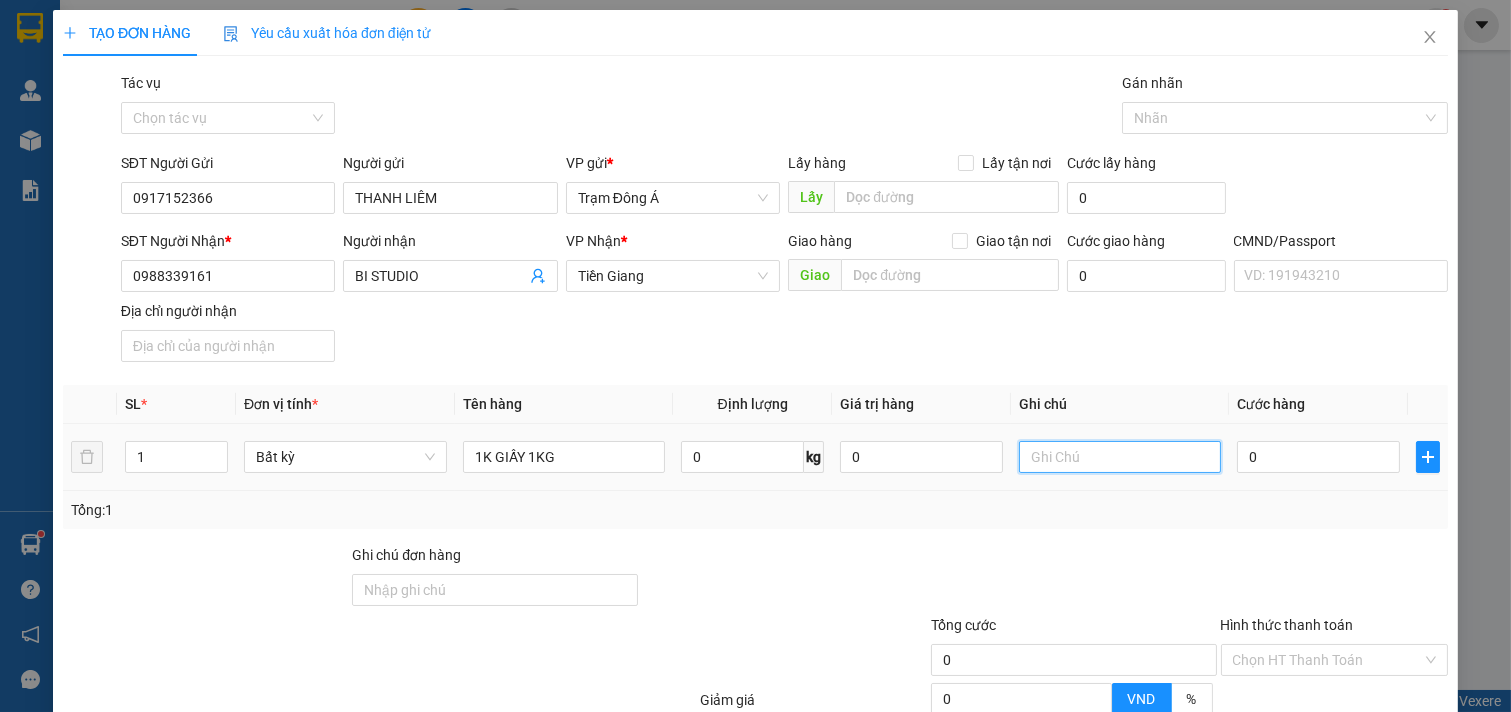 click at bounding box center (1120, 457) 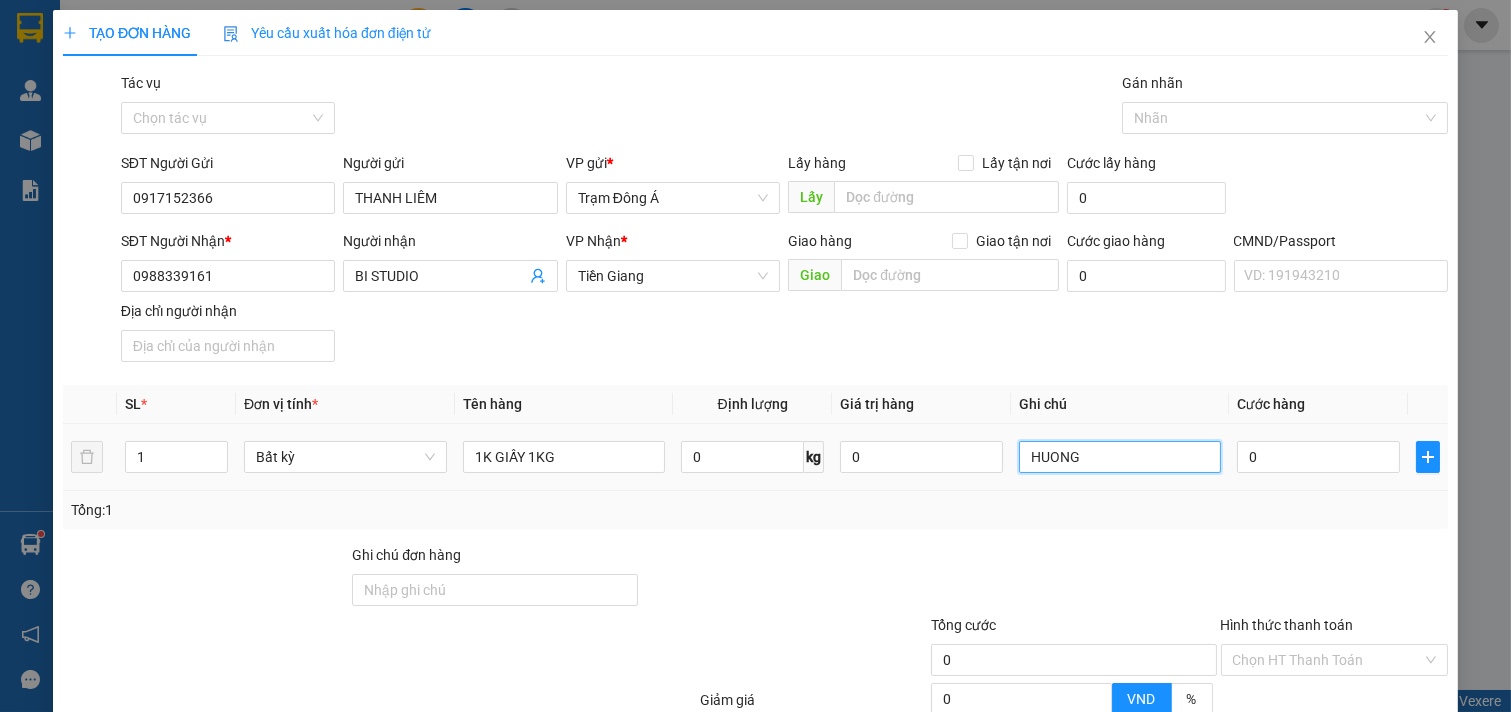 type on "HUONG" 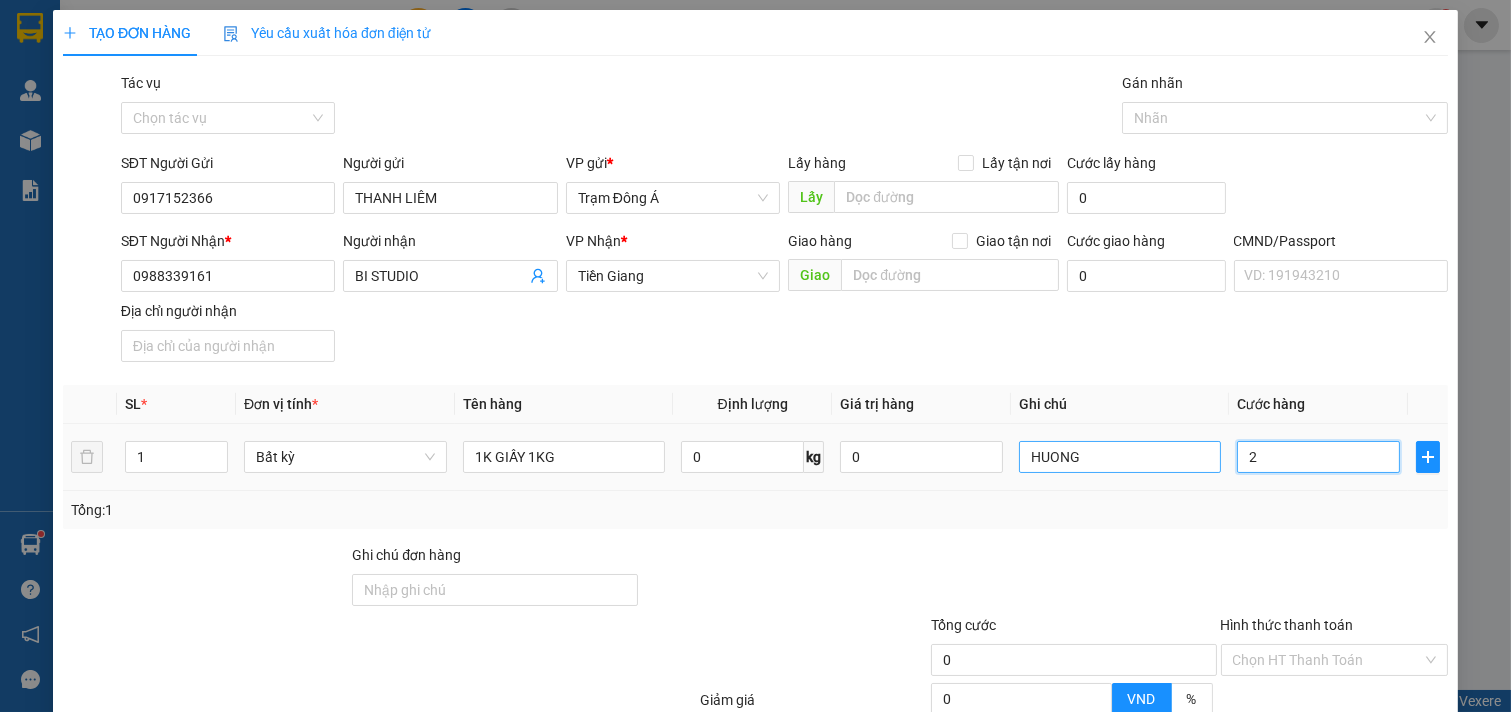 type on "20" 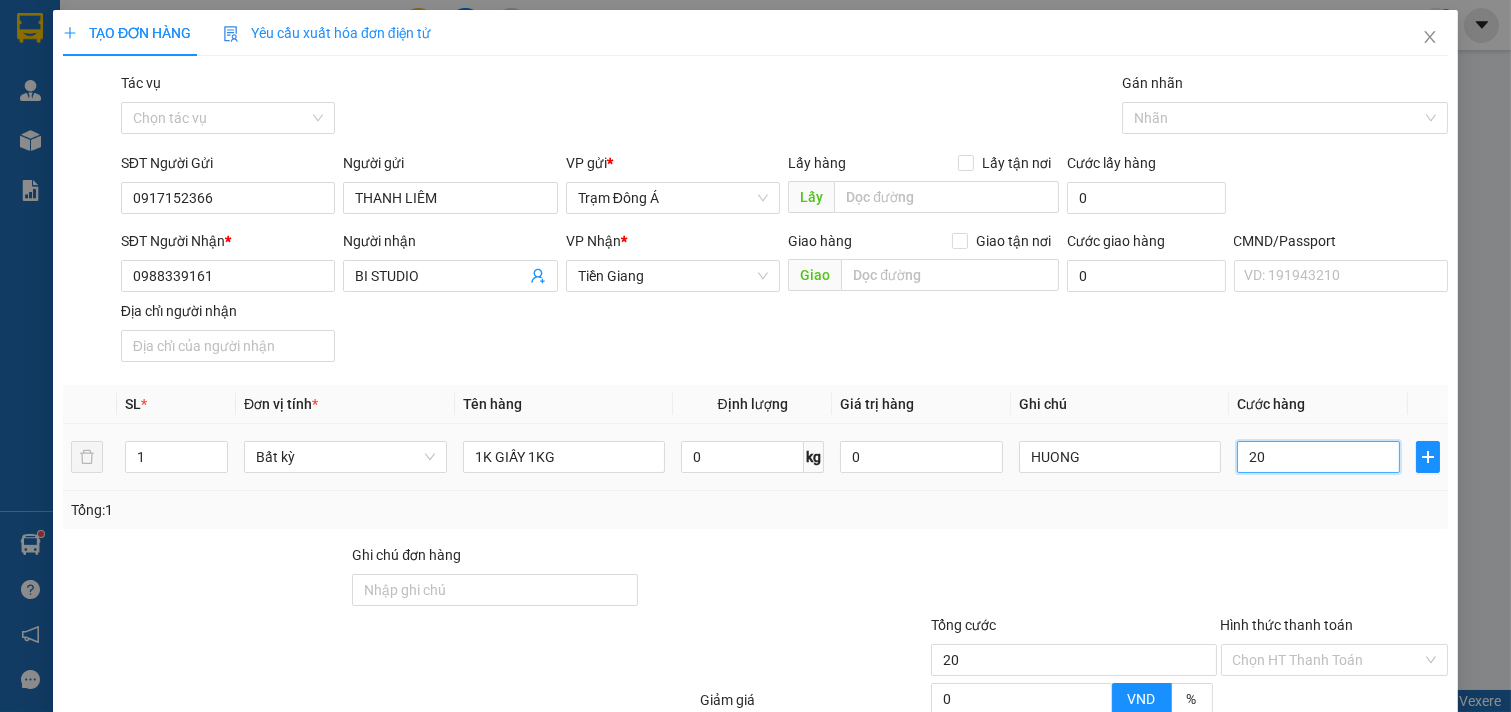 type on "20" 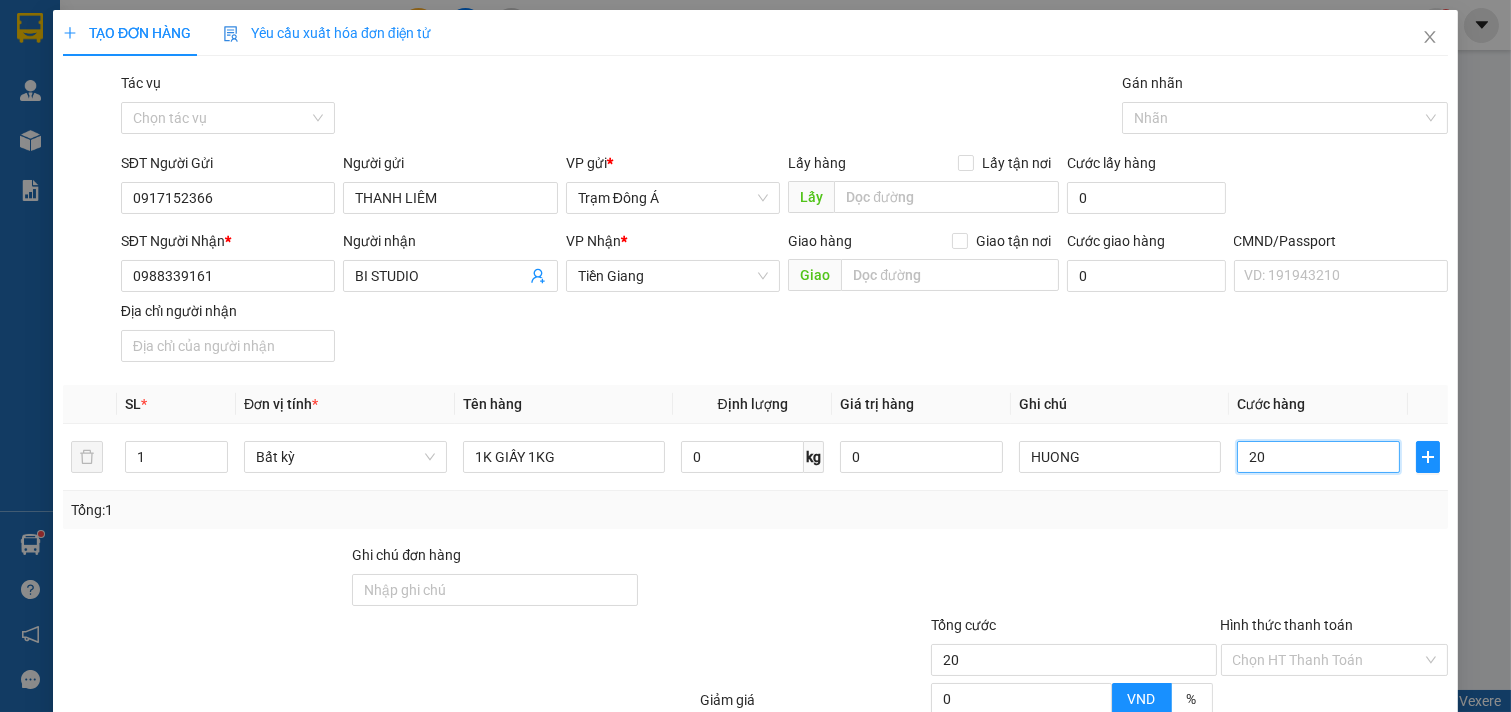 scroll, scrollTop: 200, scrollLeft: 0, axis: vertical 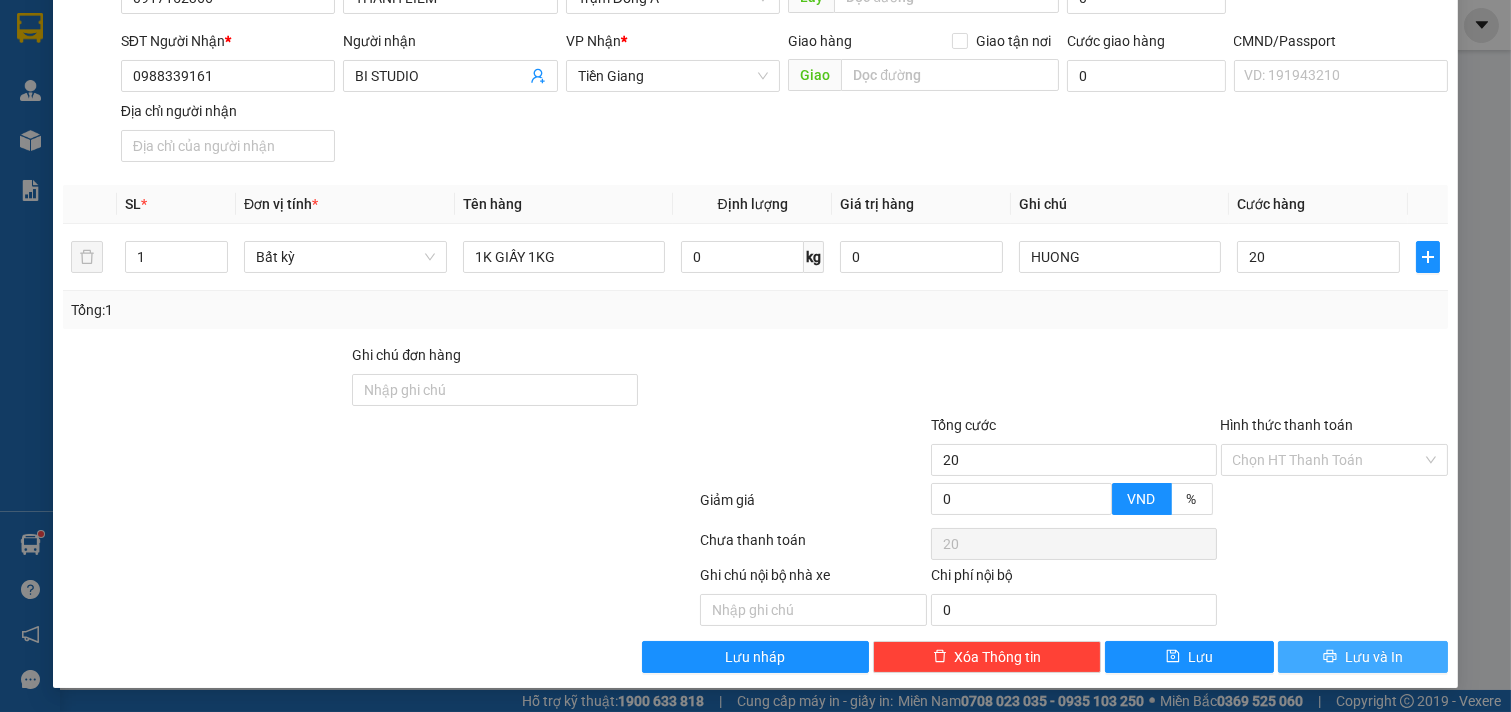 click on "Lưu và In" at bounding box center (1374, 657) 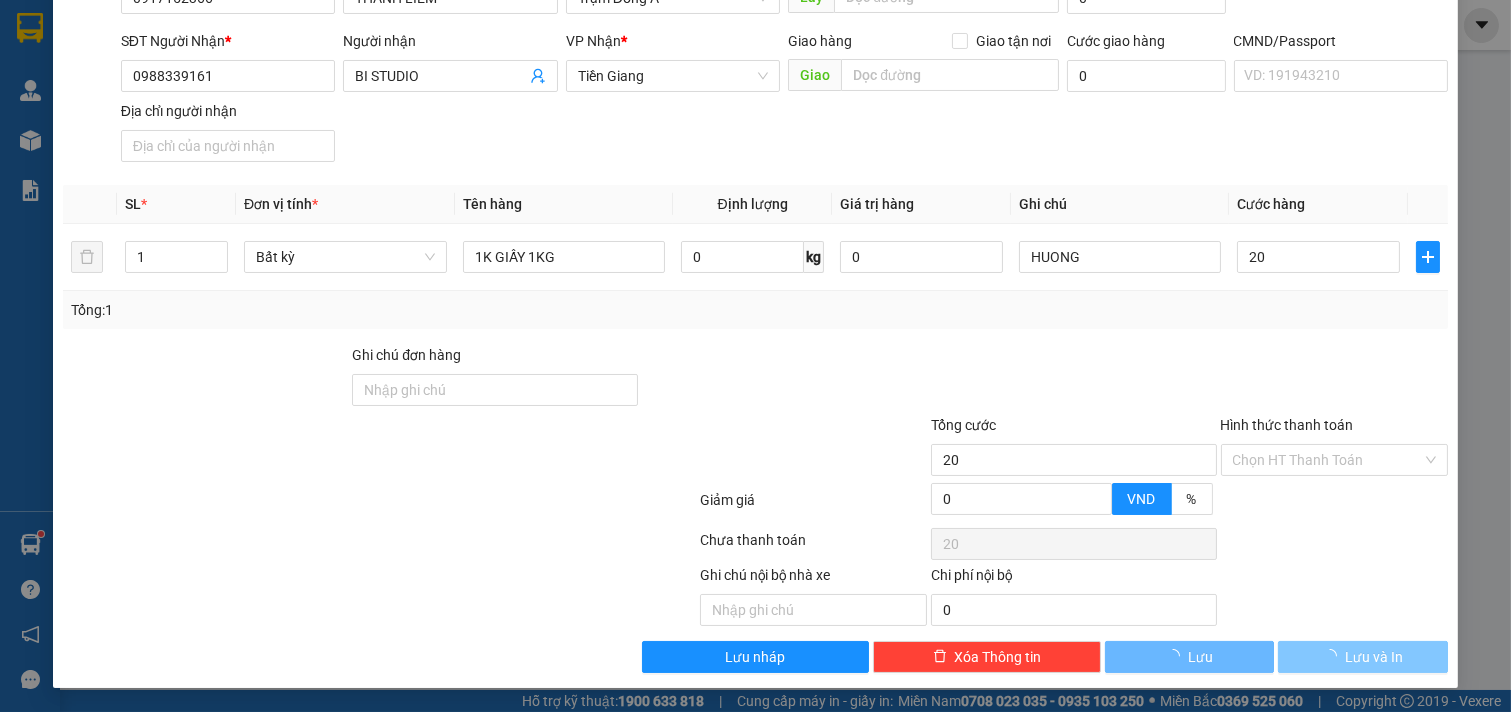 type on "20.000" 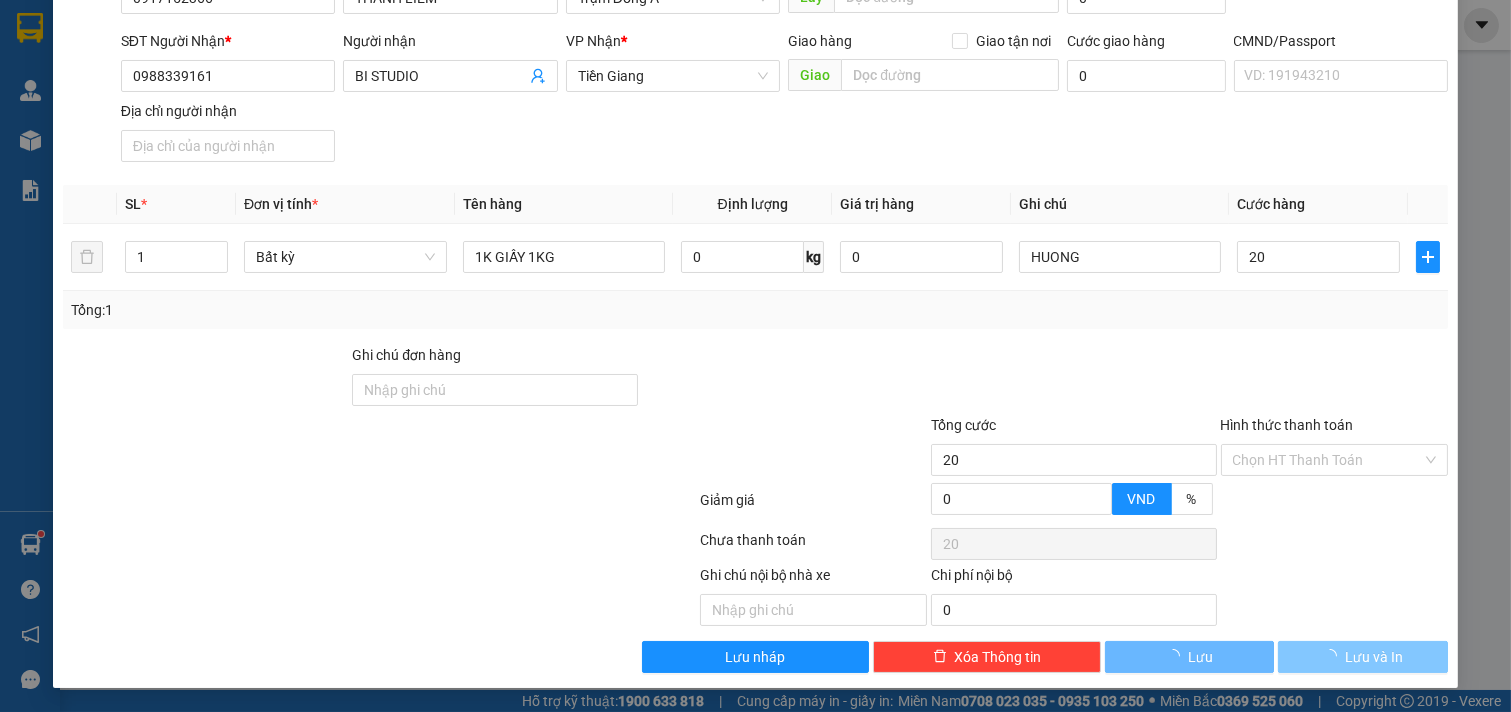 type on "20.000" 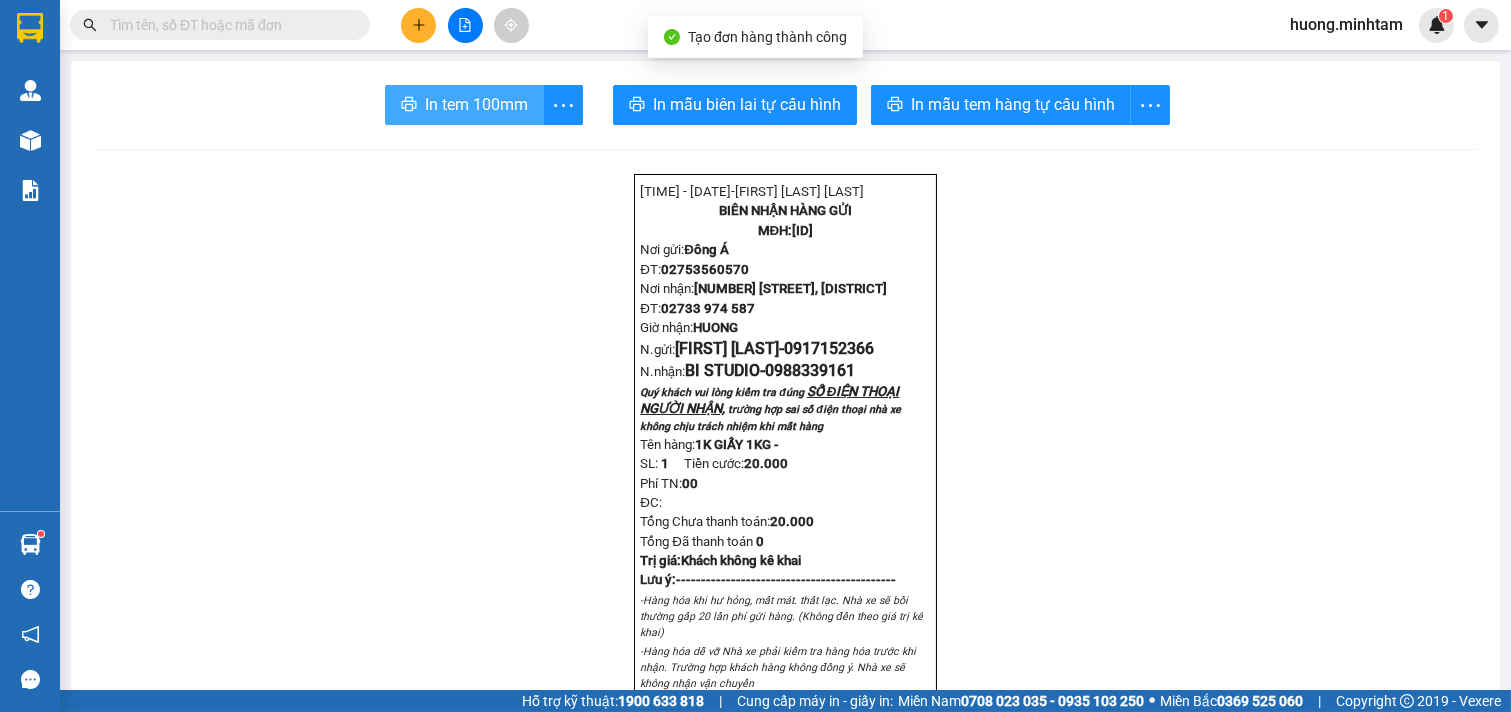 click on "In tem 100mm" at bounding box center (476, 104) 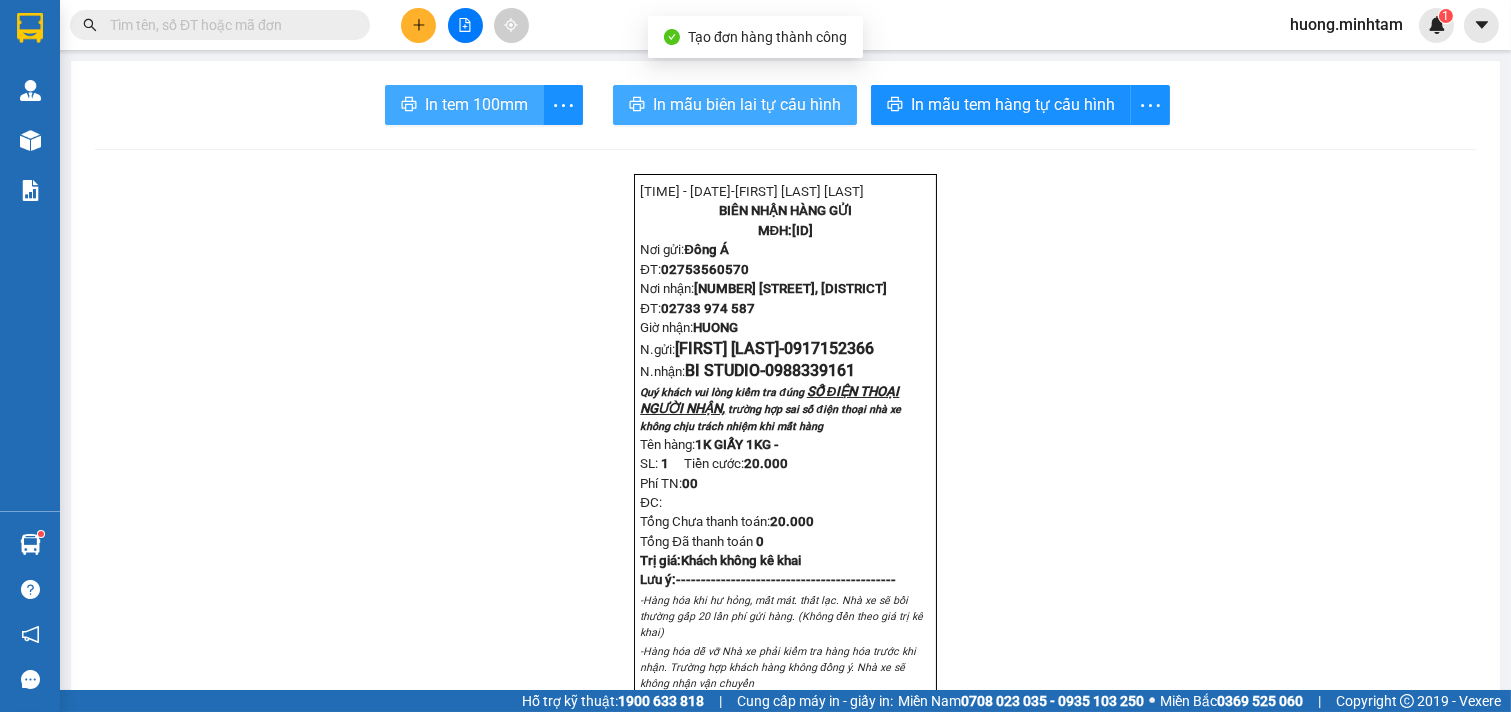 scroll, scrollTop: 0, scrollLeft: 0, axis: both 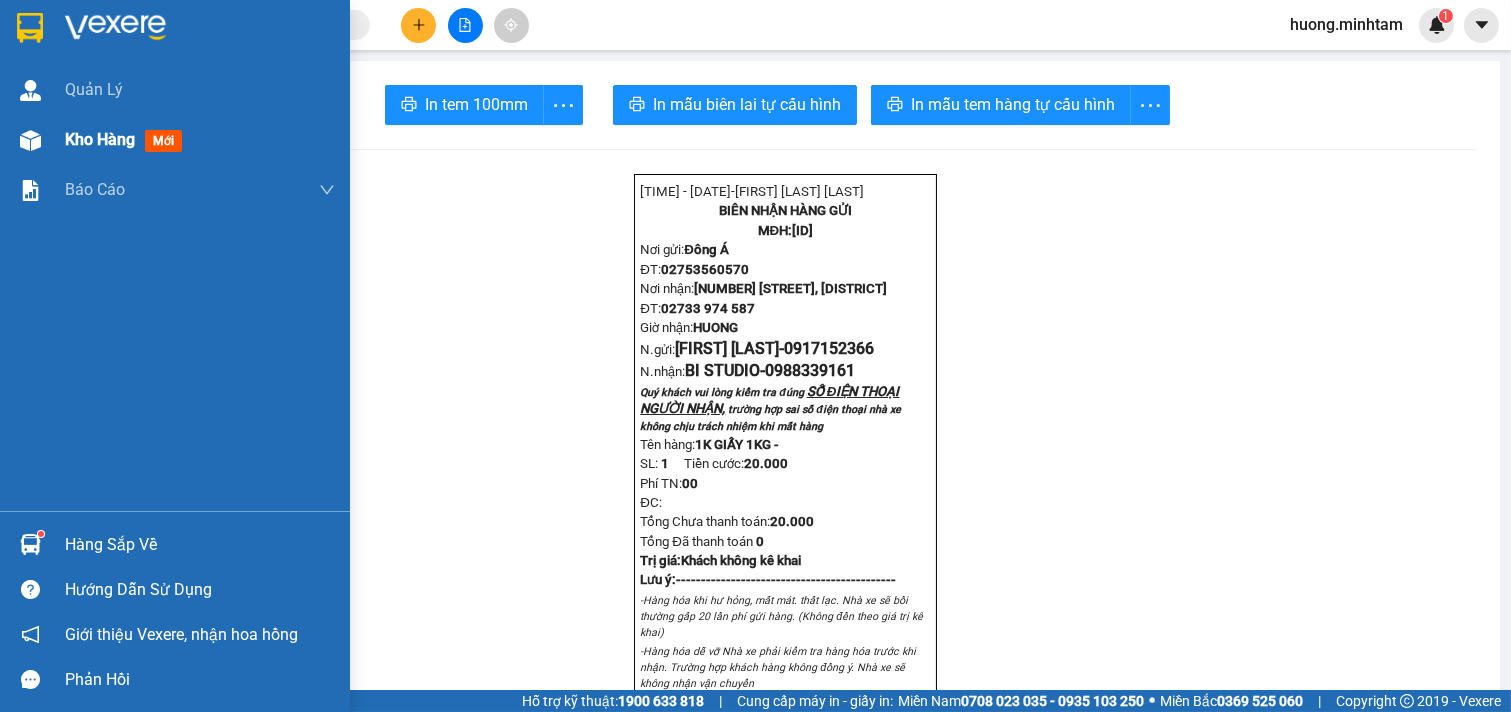 click on "Kho hàng" at bounding box center [100, 139] 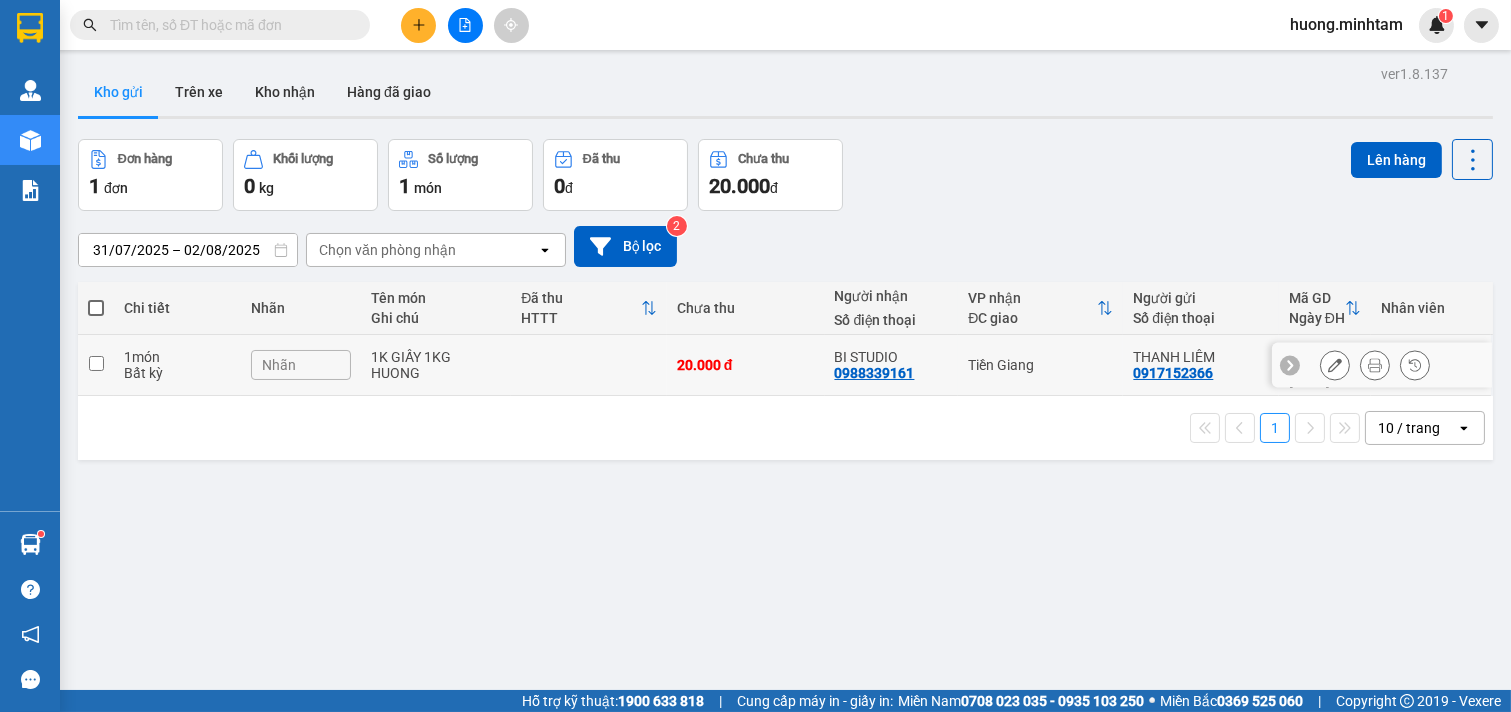 click at bounding box center (96, 365) 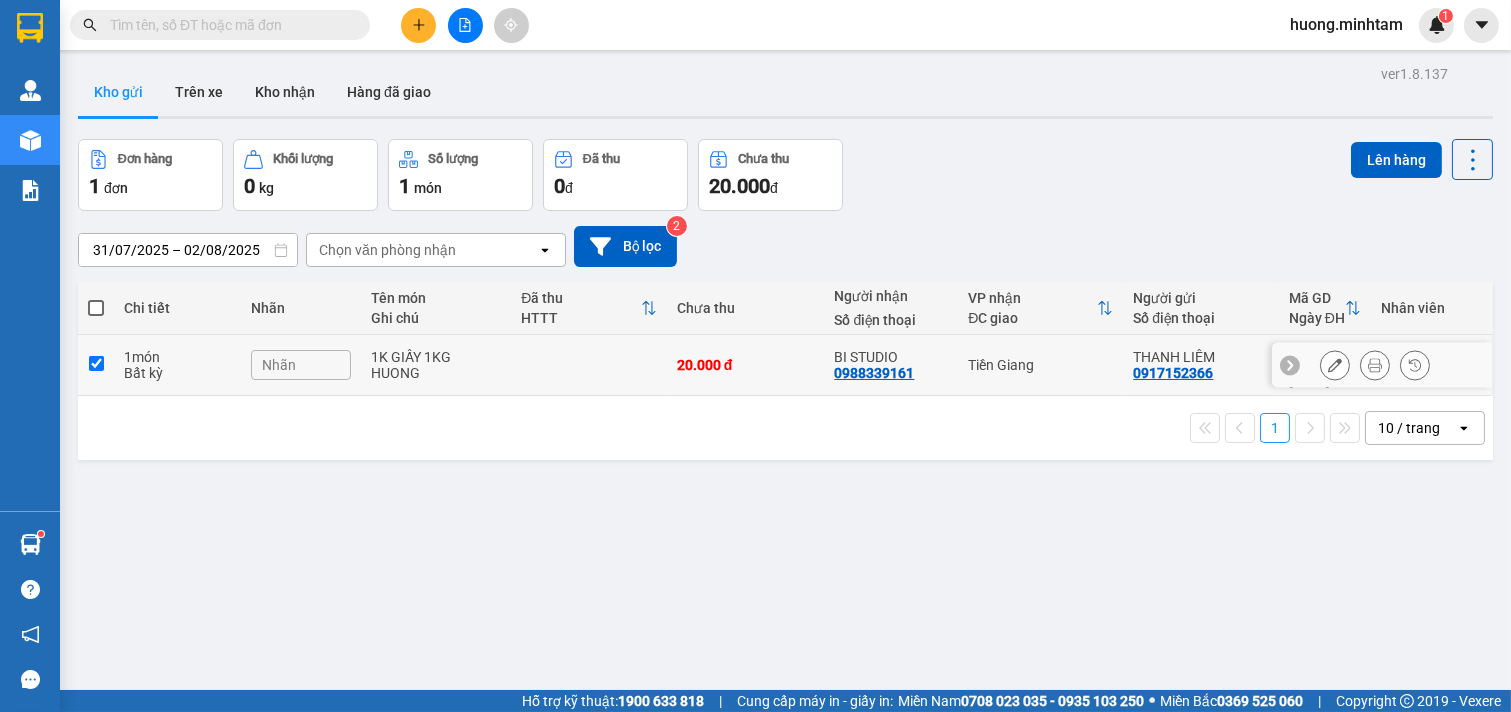 checkbox on "true" 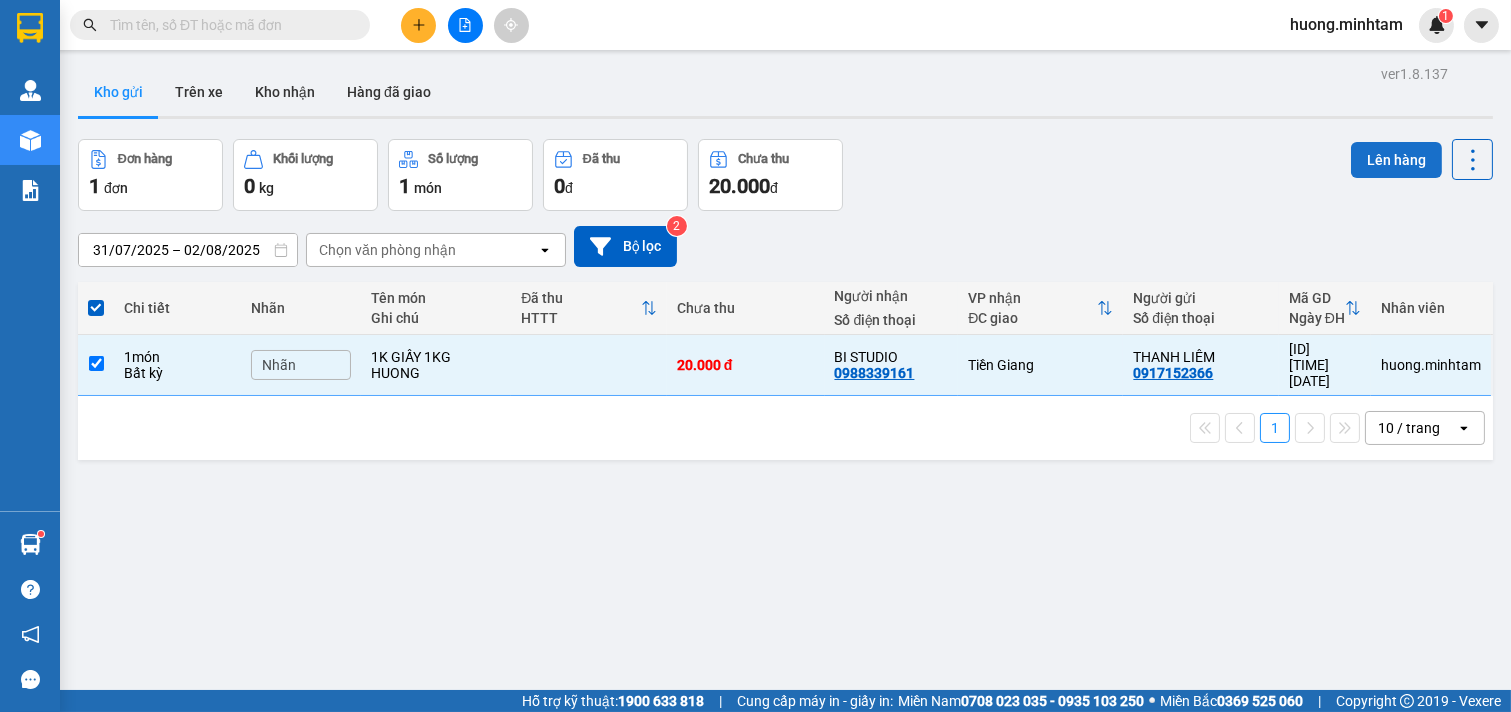 click on "Lên hàng" at bounding box center [1396, 160] 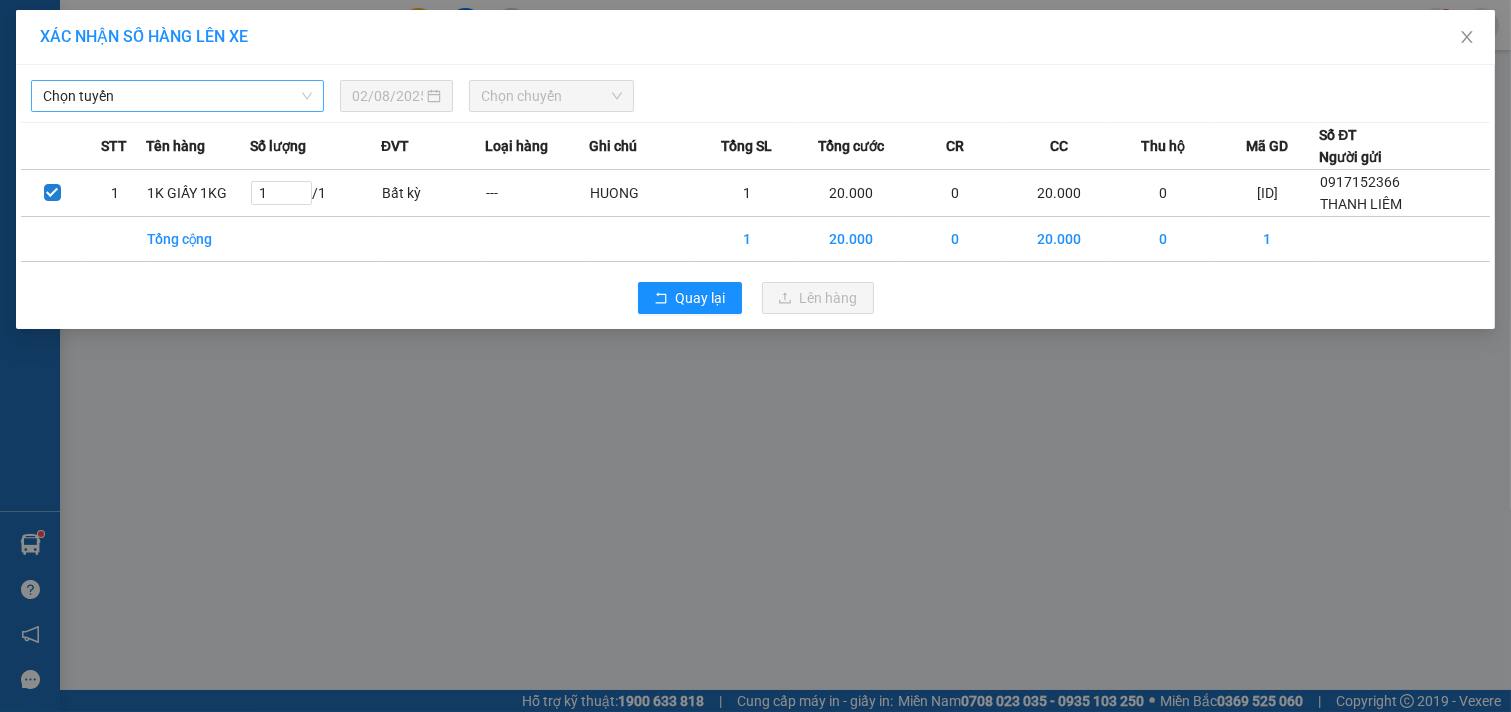 click on "Chọn tuyến" at bounding box center (177, 96) 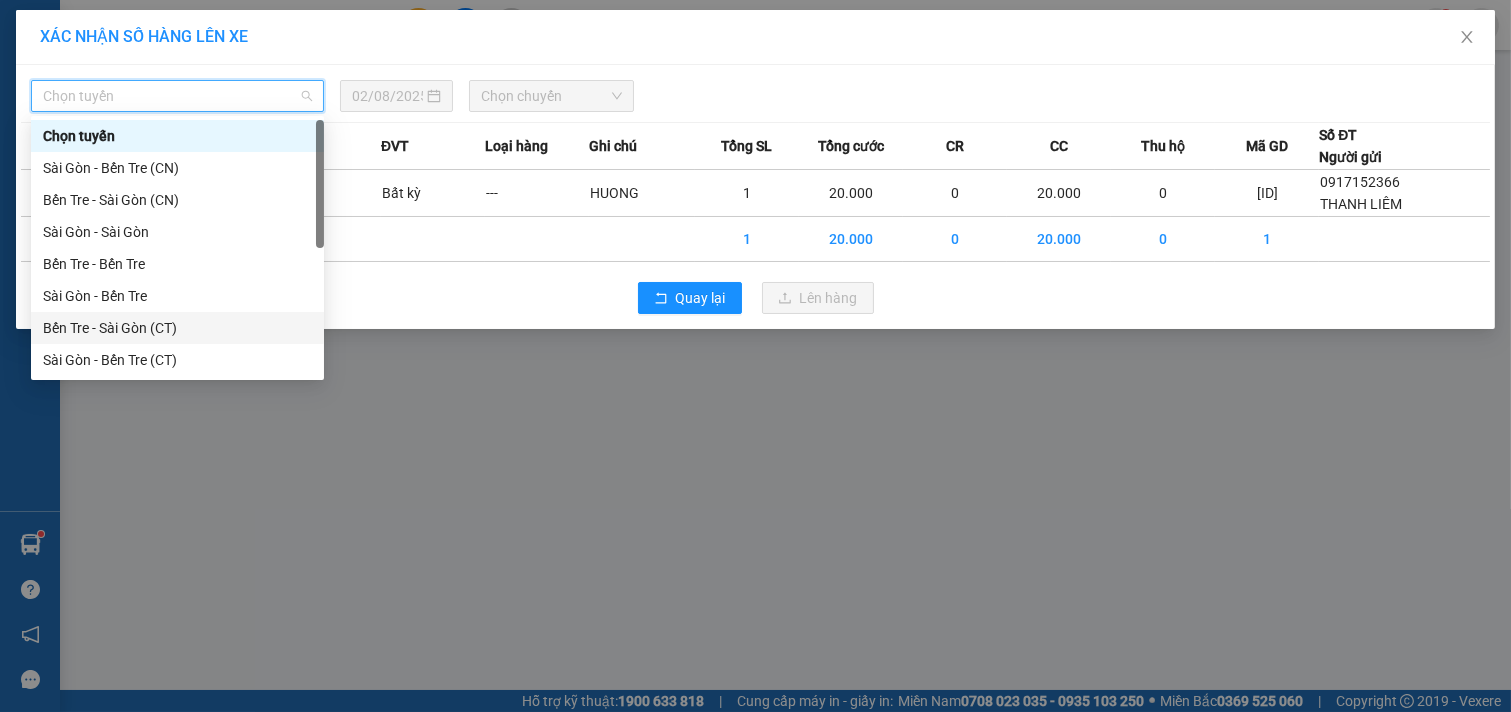 click on "Bến Tre - Sài Gòn (CT)" at bounding box center [177, 328] 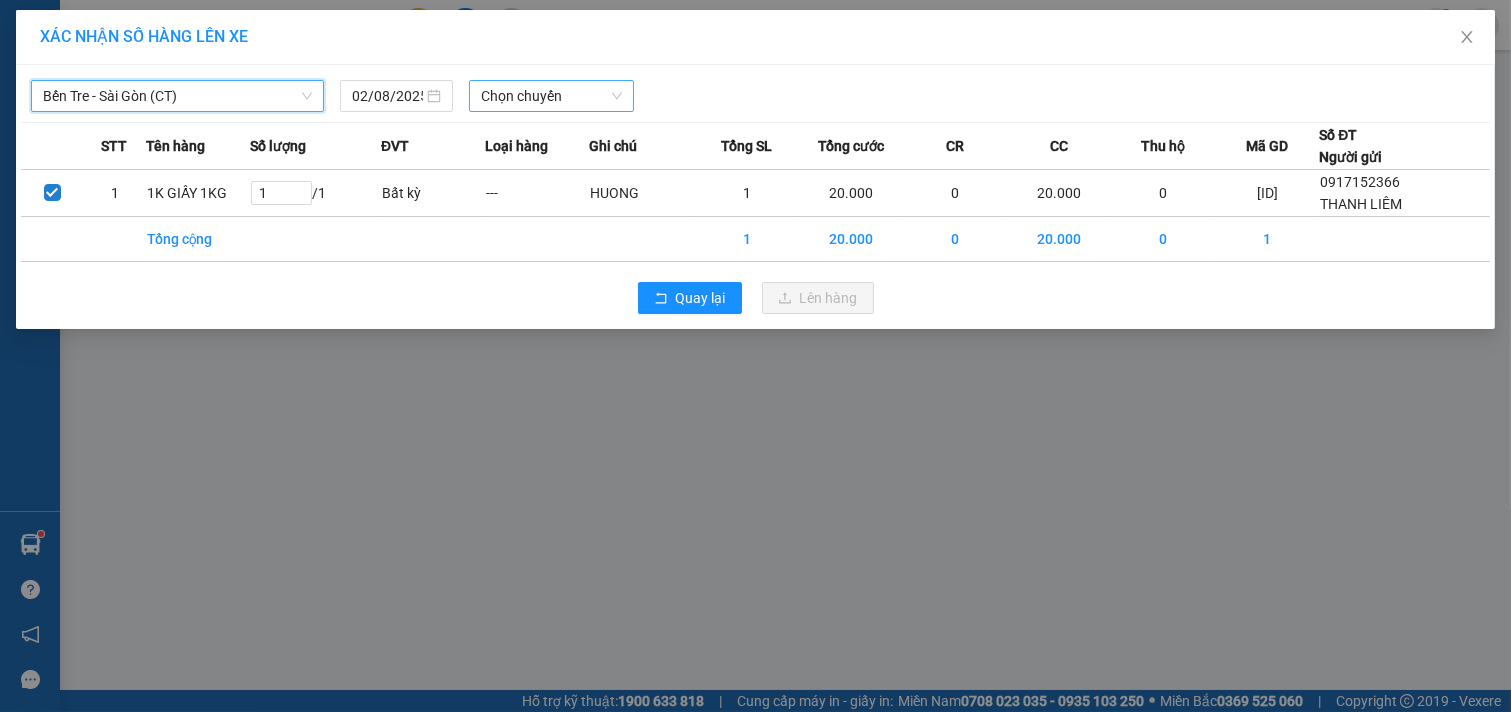 click on "Chọn chuyến" at bounding box center [551, 96] 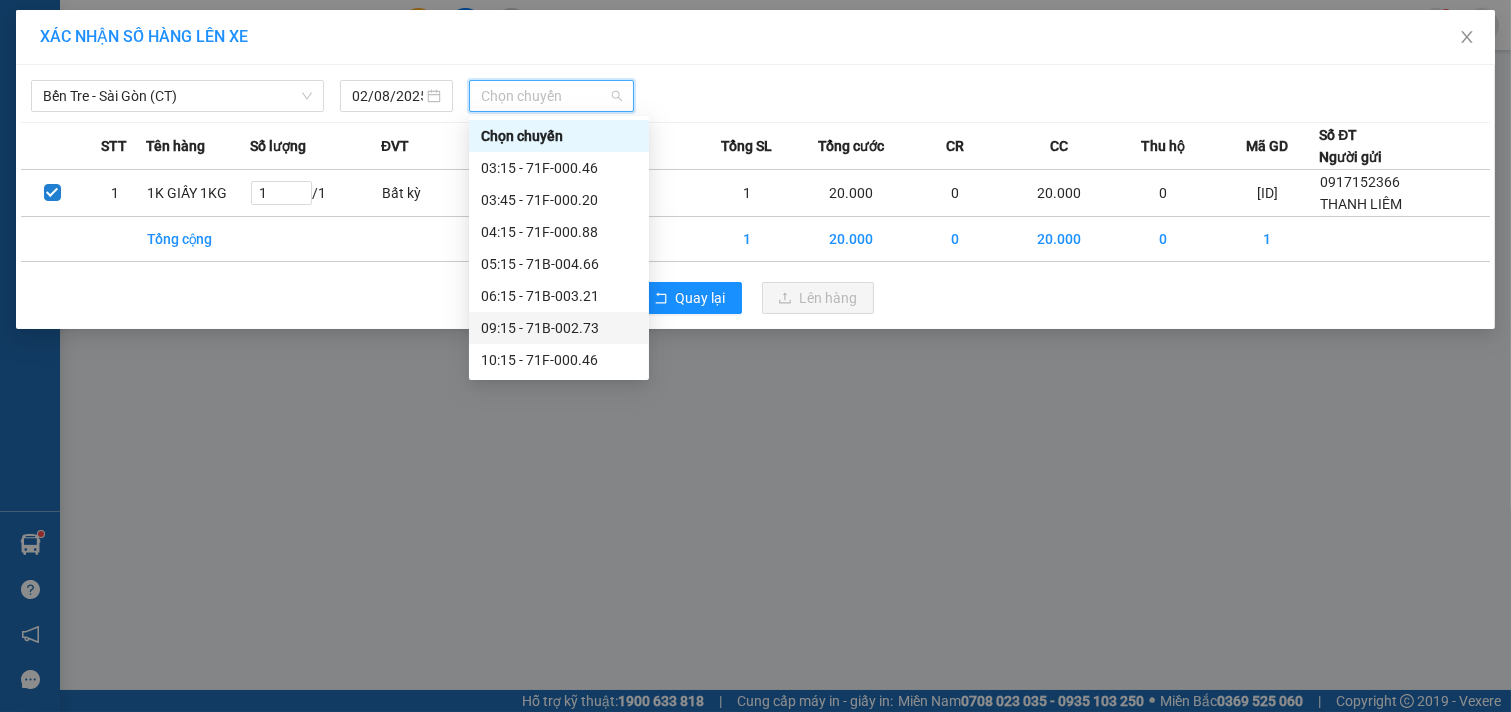 scroll, scrollTop: 160, scrollLeft: 0, axis: vertical 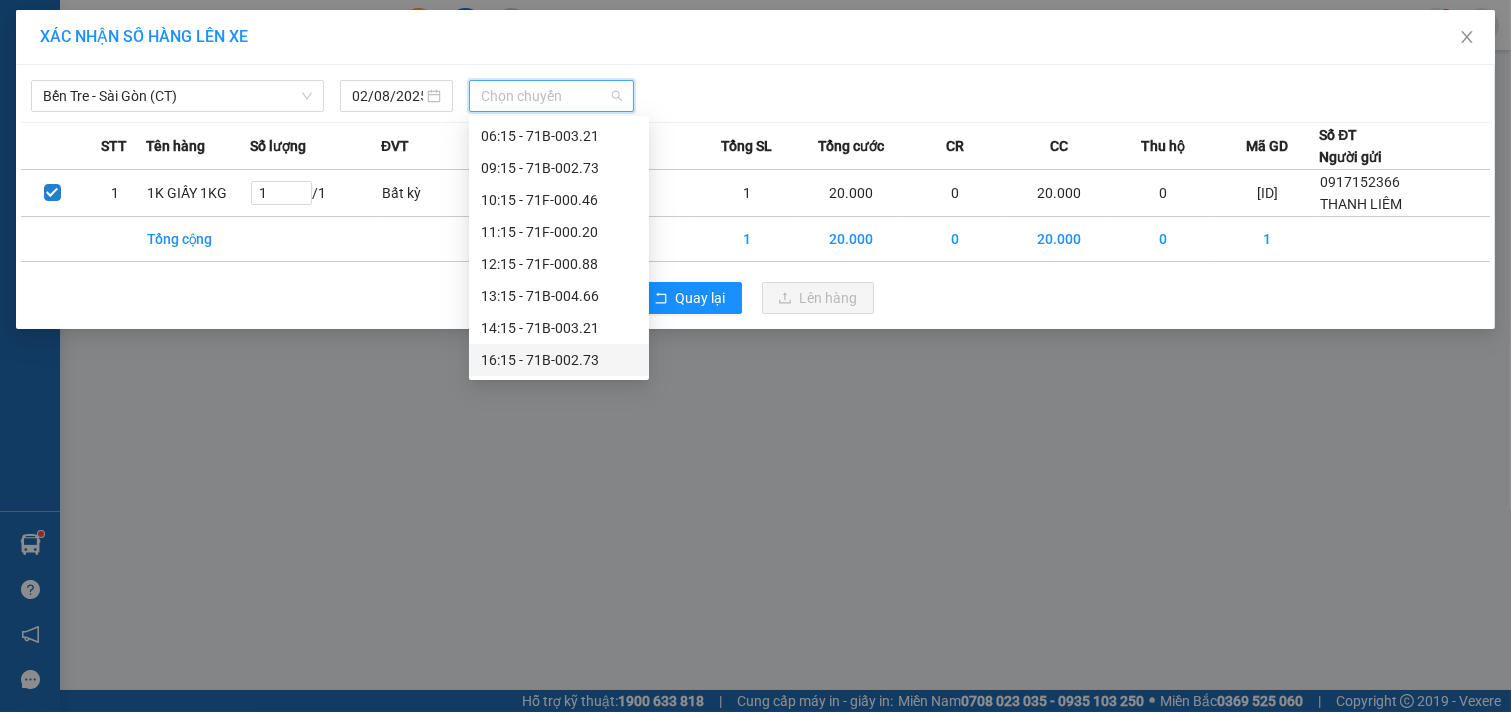 click on "16:15     - 71B-002.73" at bounding box center (559, 360) 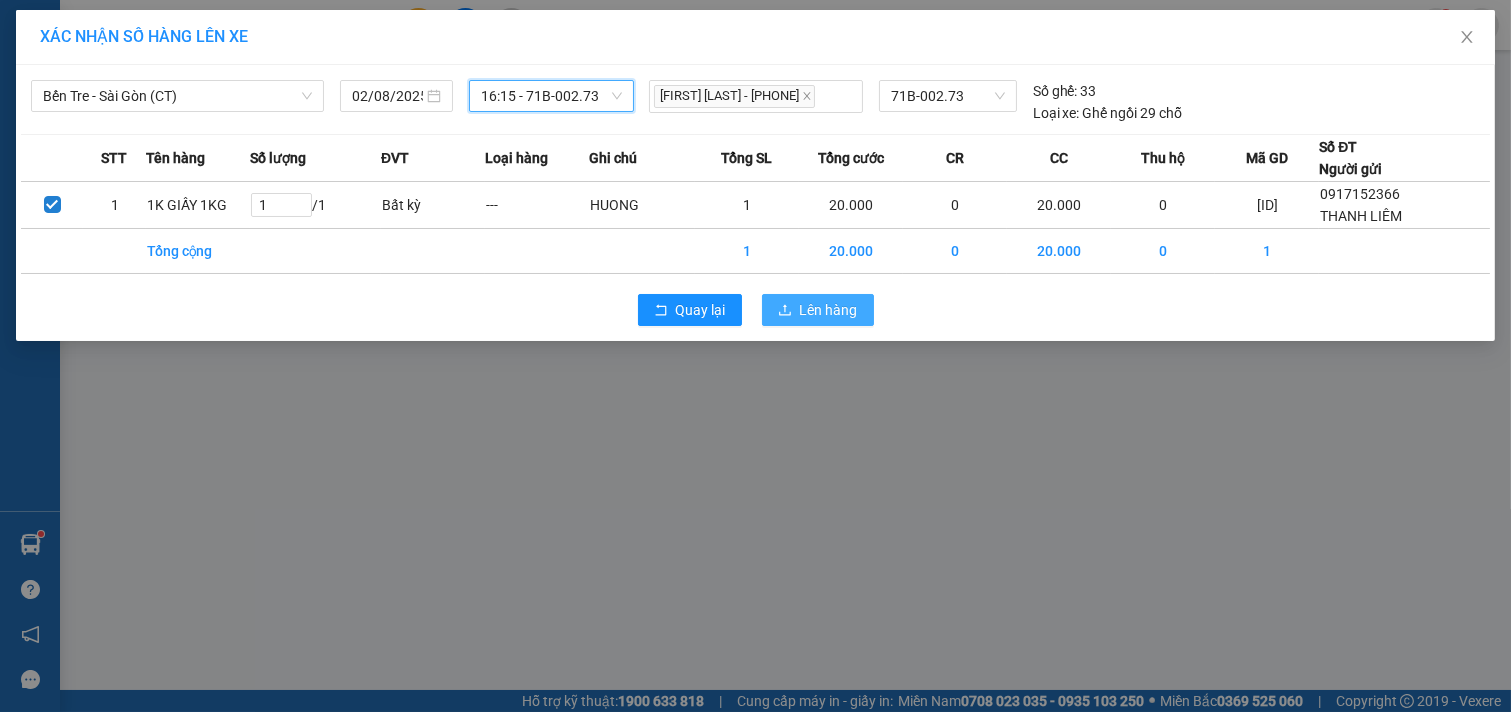 click on "Lên hàng" at bounding box center (829, 310) 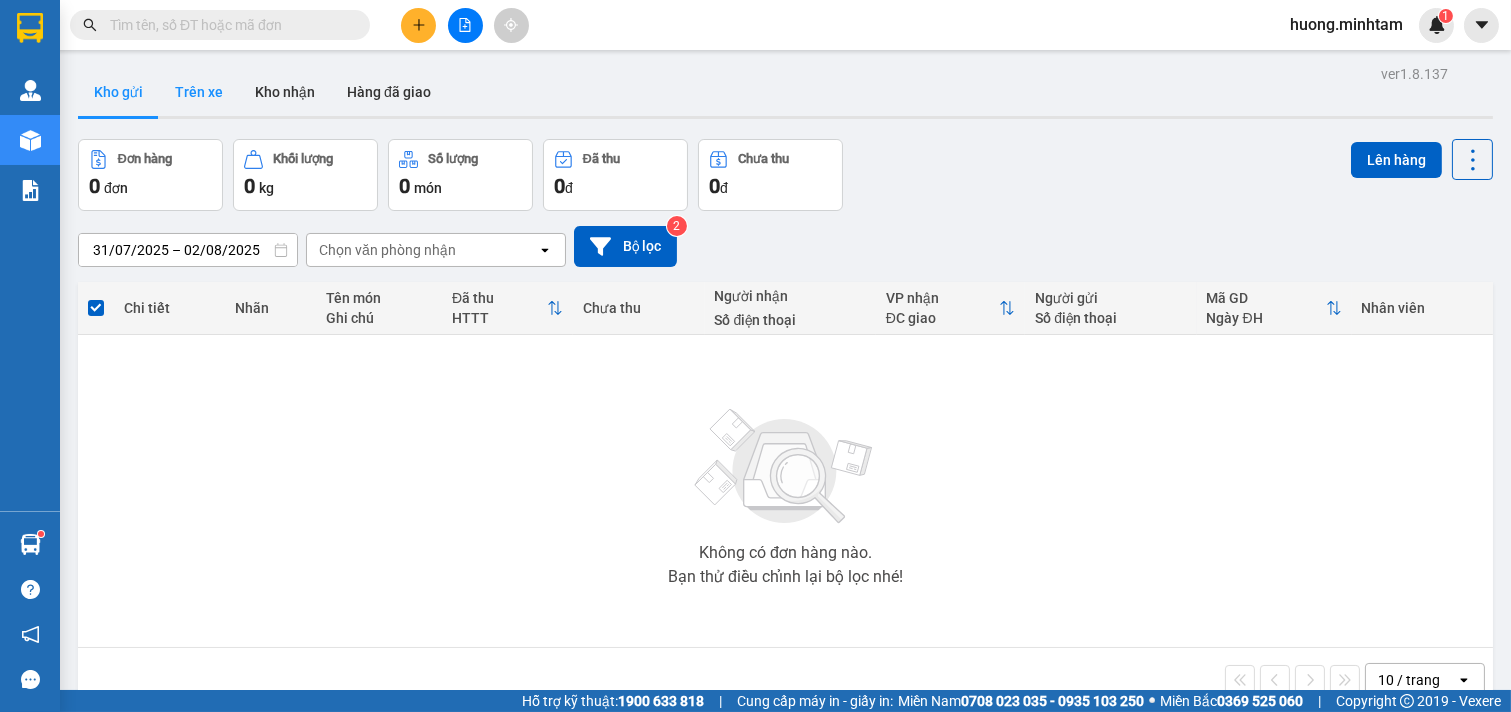 click on "Trên xe" at bounding box center (199, 92) 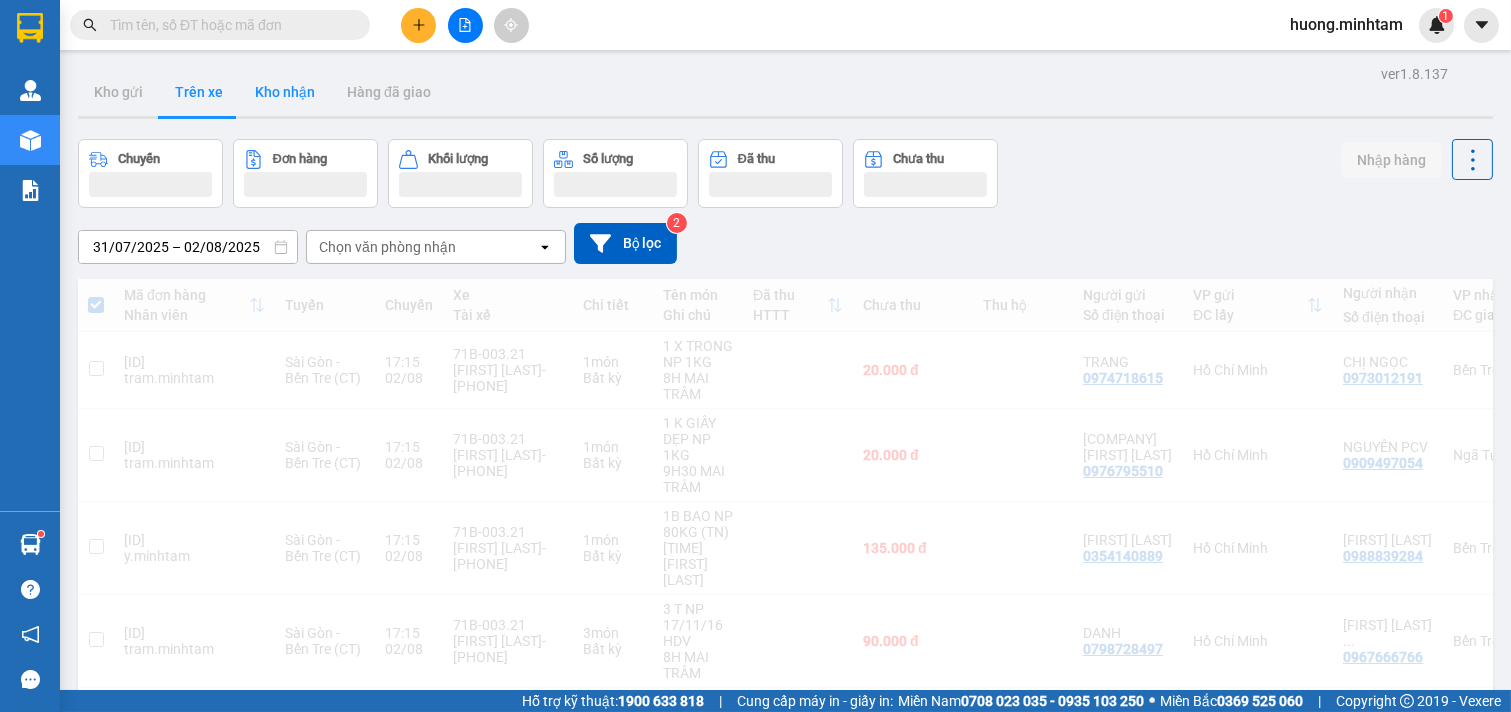 click on "Kho nhận" at bounding box center (285, 92) 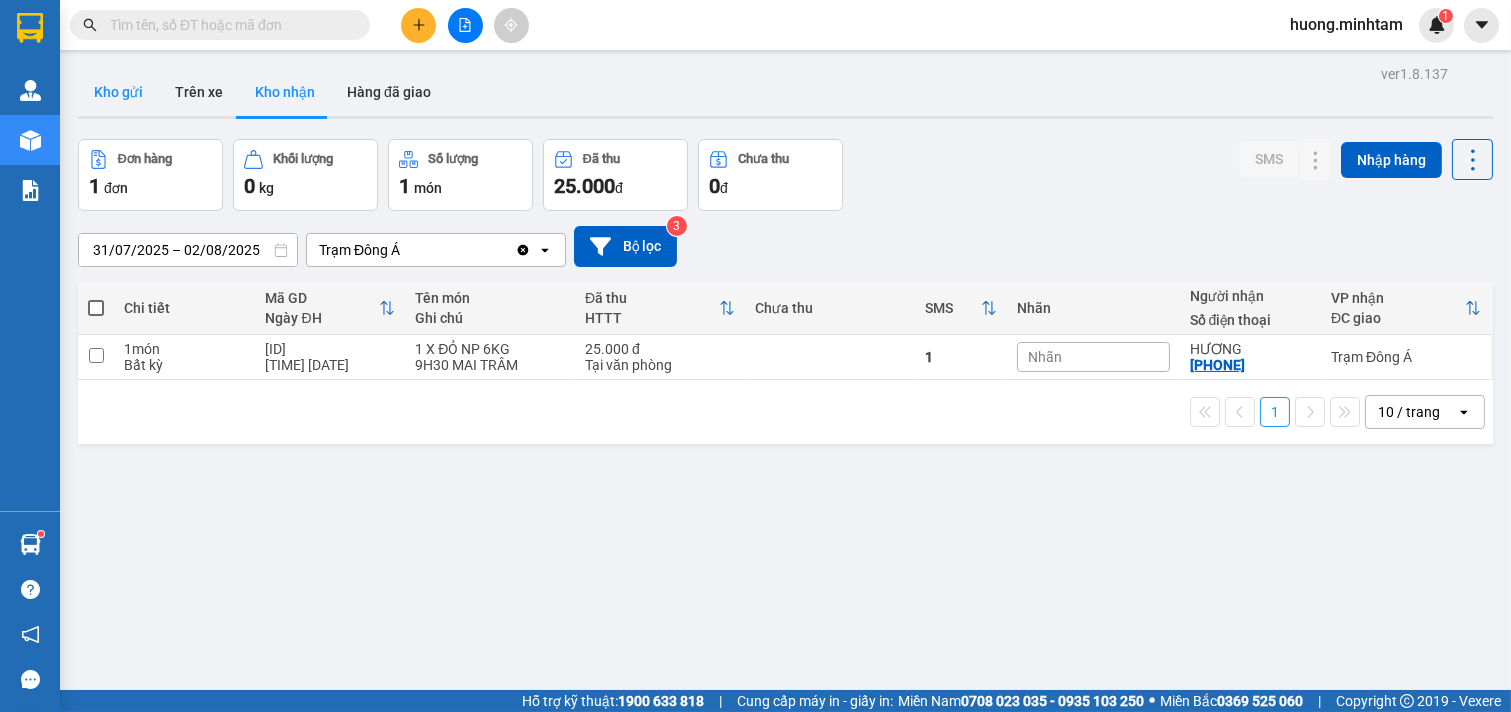 click on "Kho gửi" at bounding box center [118, 92] 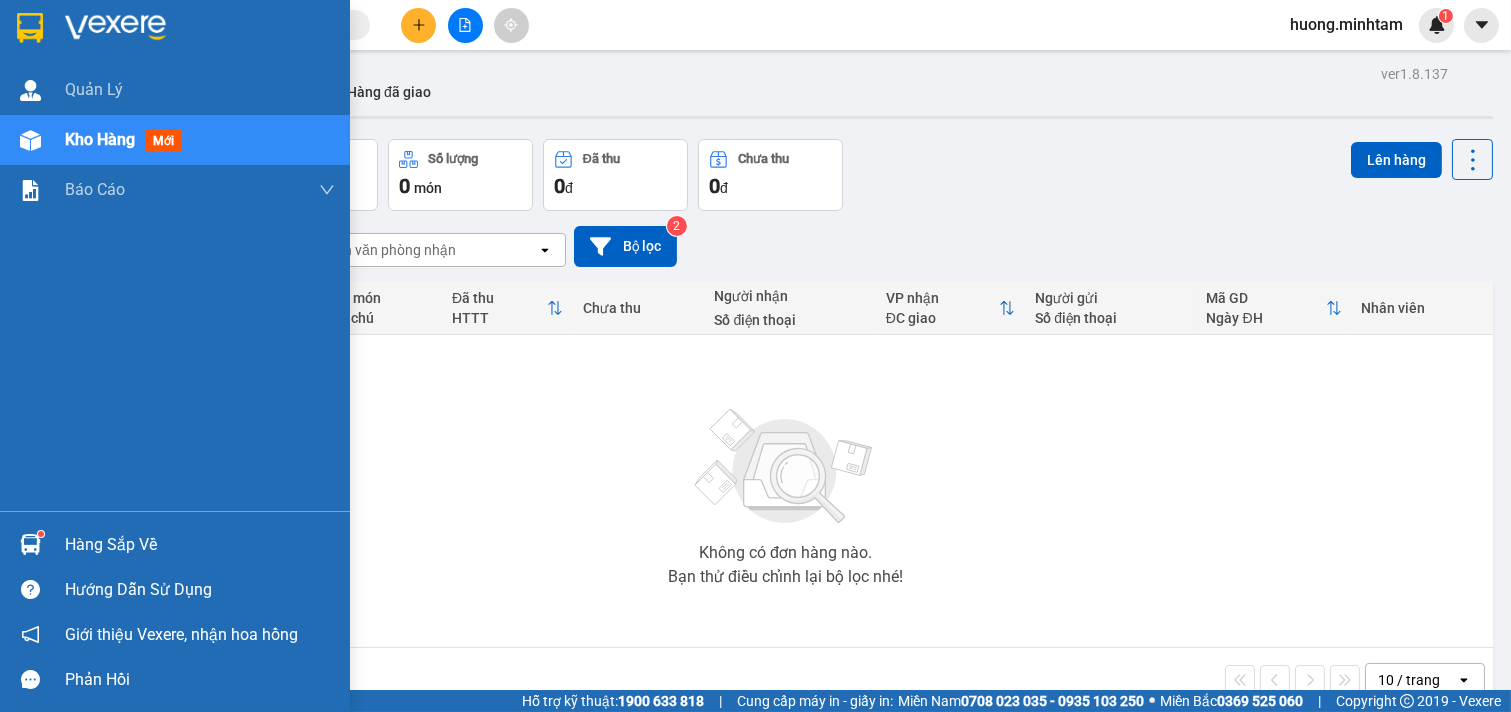 click on "Hàng sắp về" at bounding box center [200, 545] 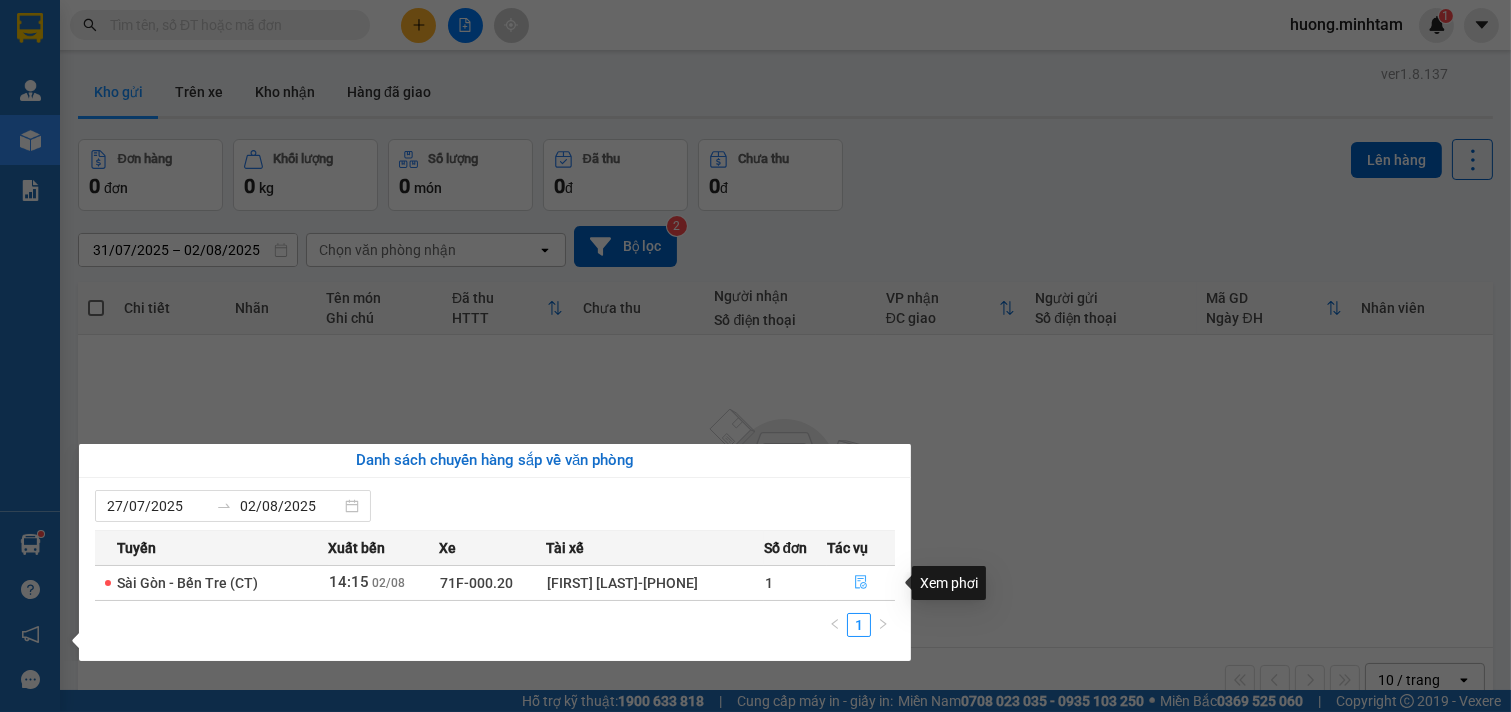 click 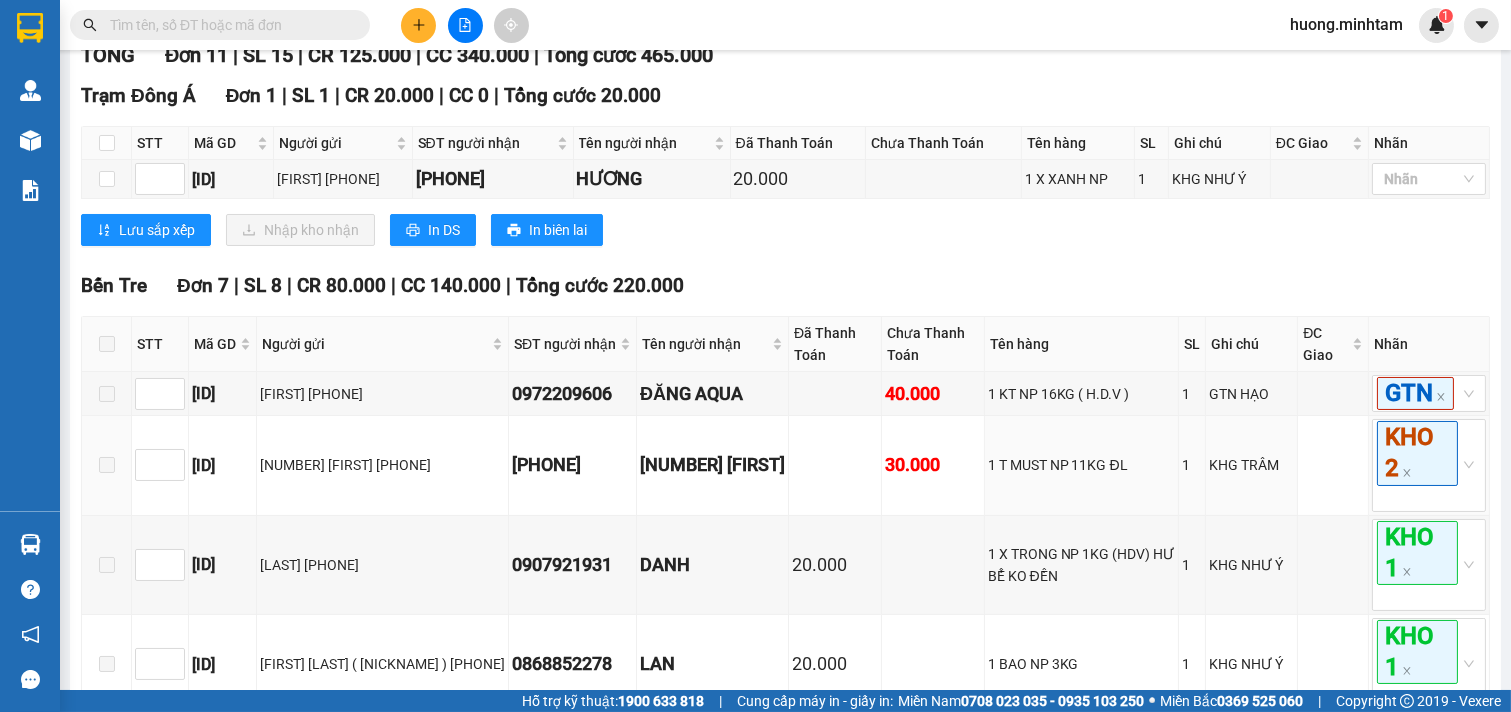 scroll, scrollTop: 92, scrollLeft: 0, axis: vertical 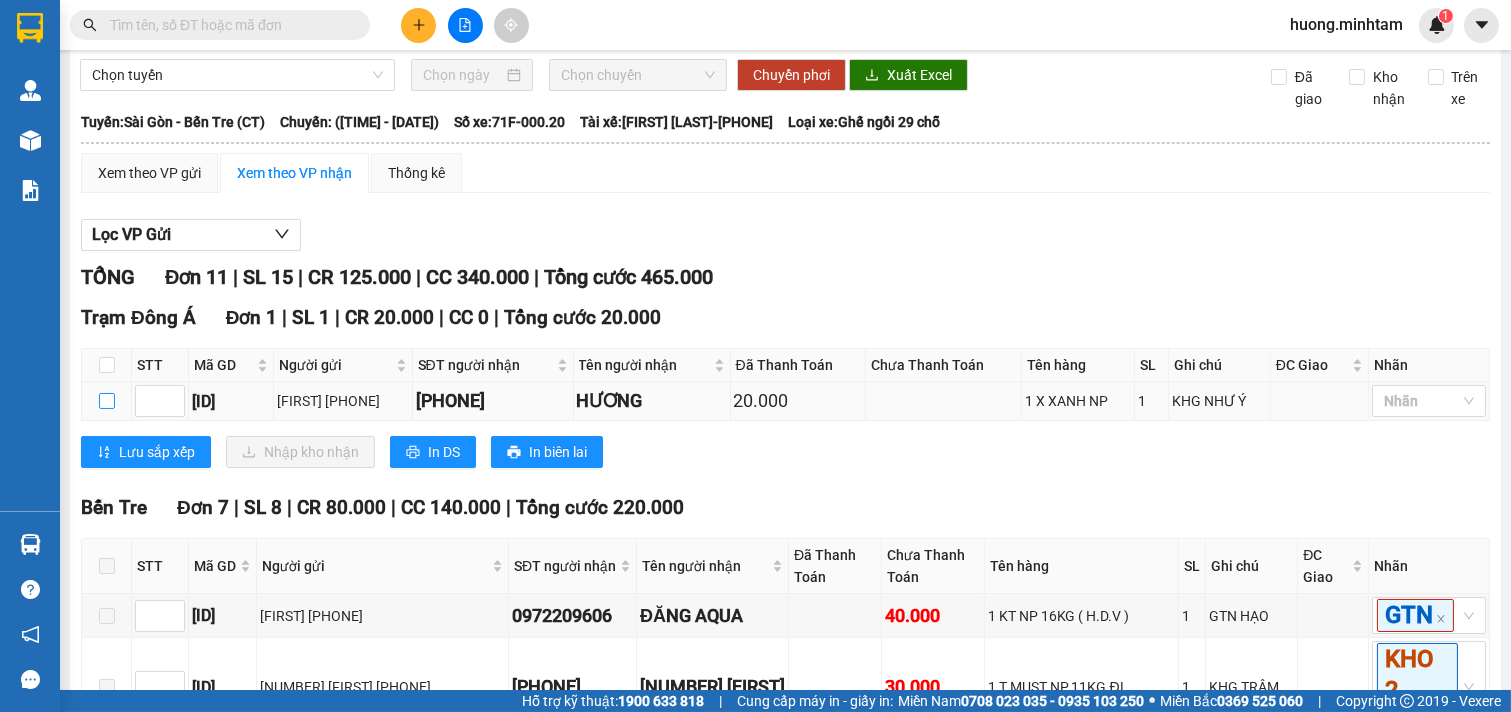 click at bounding box center [107, 401] 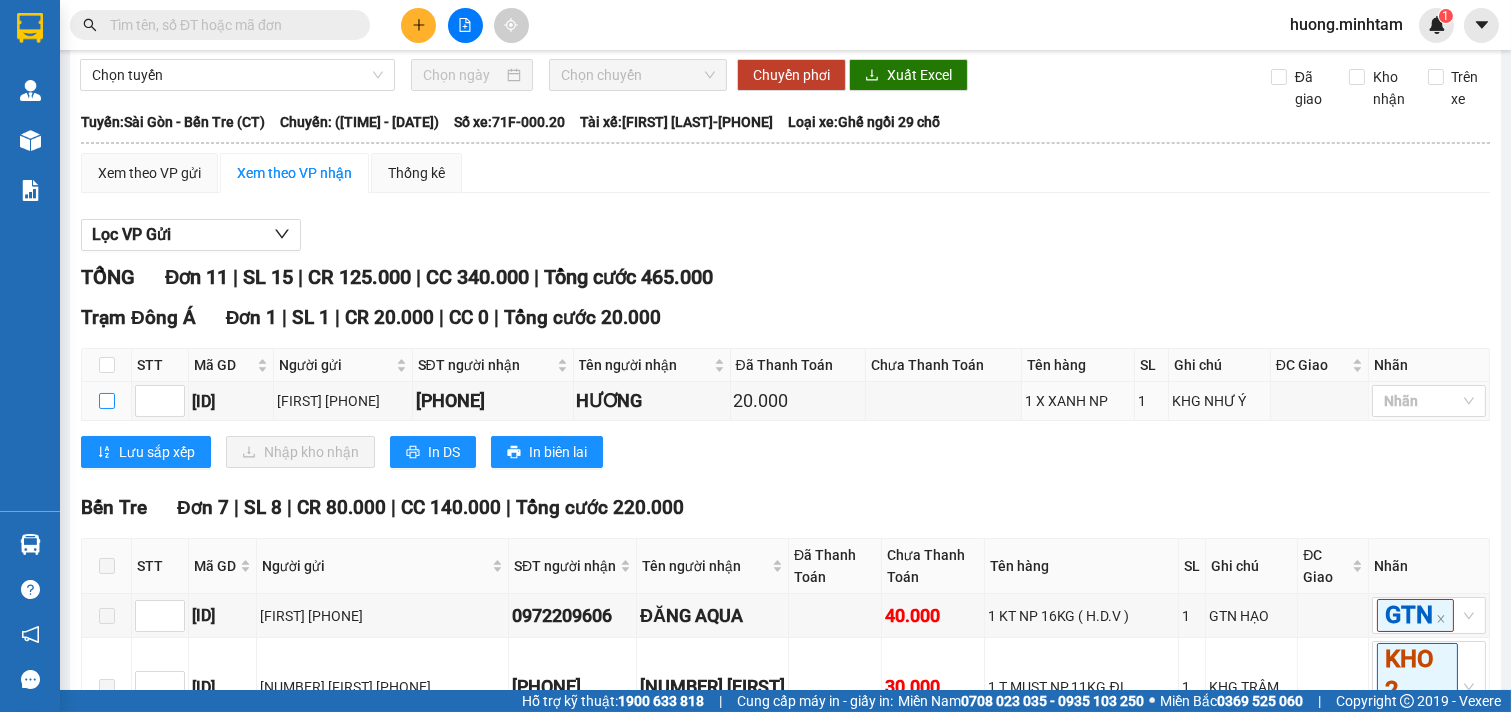 checkbox on "true" 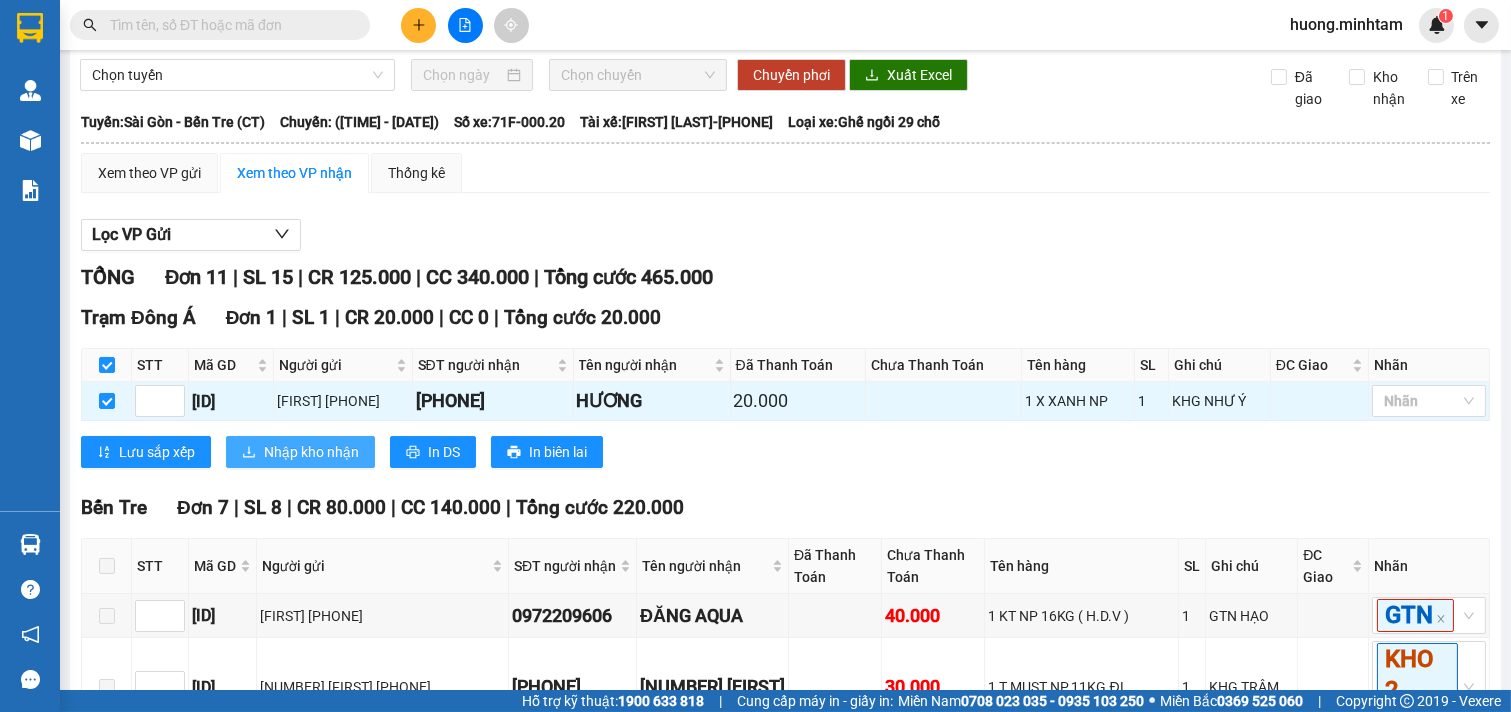 click on "Nhập kho nhận" at bounding box center (311, 452) 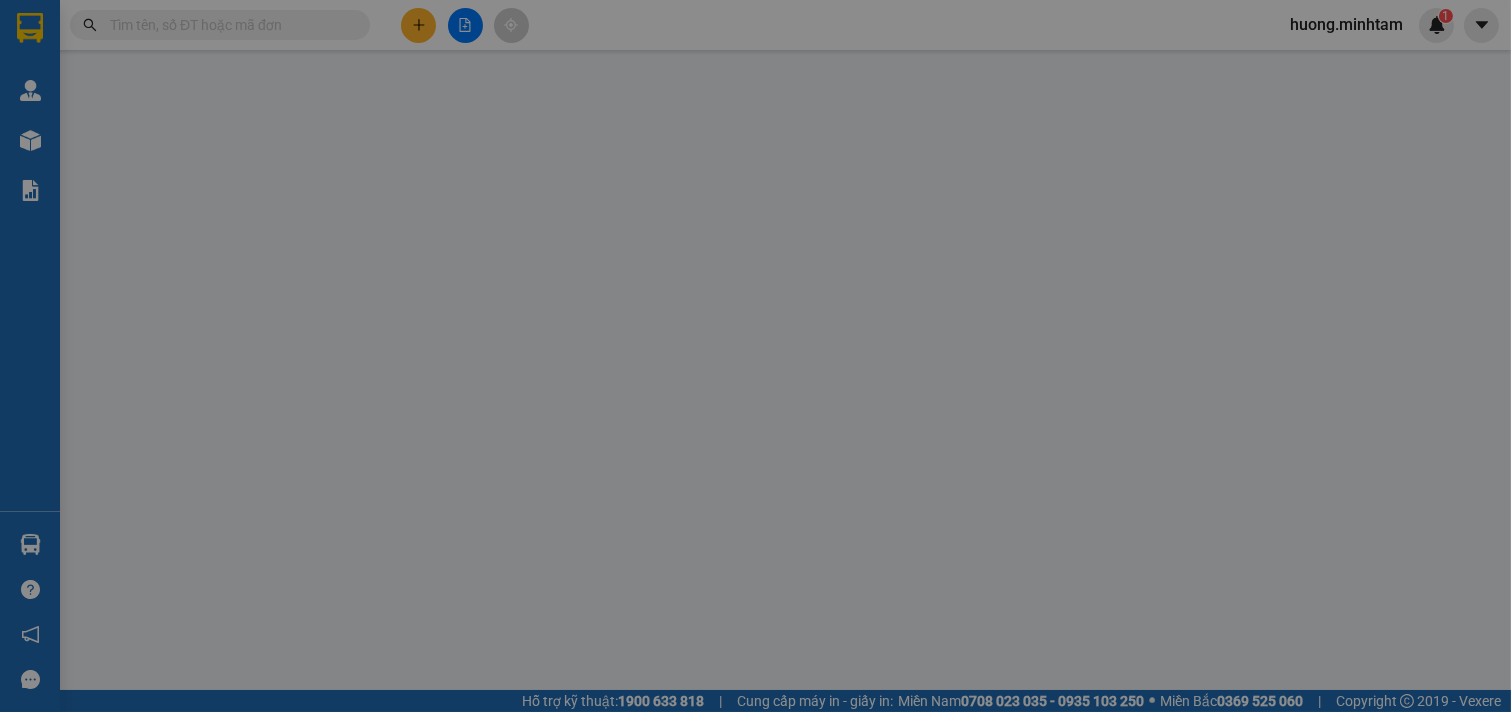 scroll, scrollTop: 0, scrollLeft: 0, axis: both 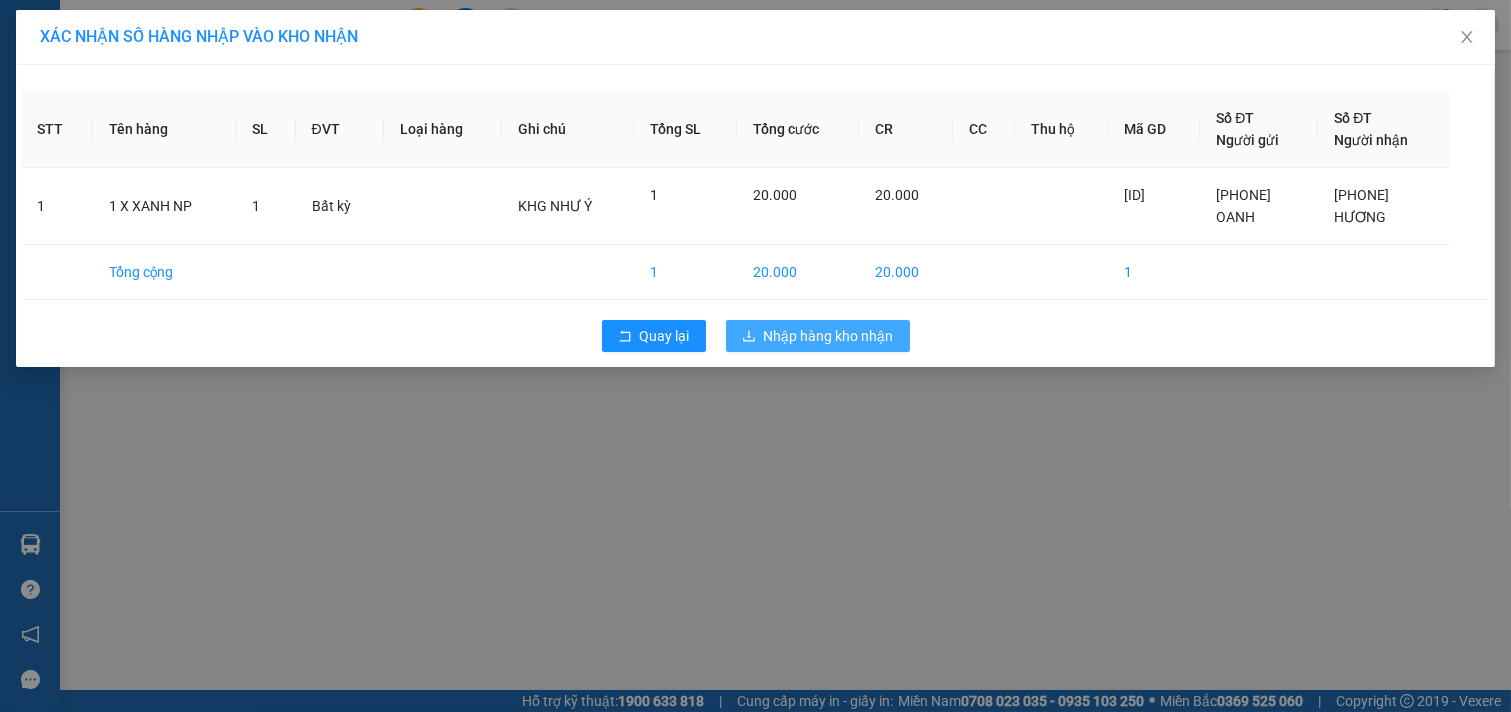 click on "Nhập hàng kho nhận" at bounding box center (829, 336) 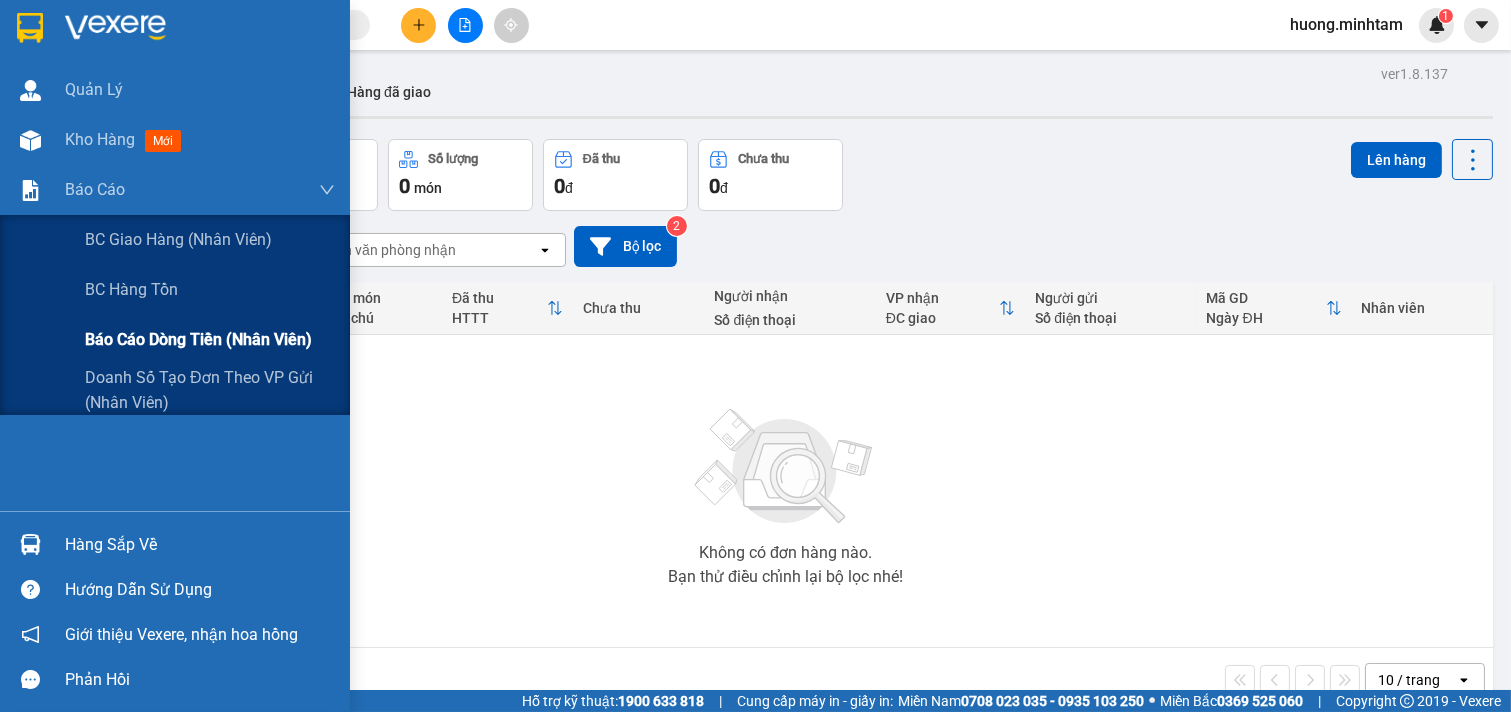 click on "Báo cáo dòng tiền (nhân viên)" at bounding box center (198, 339) 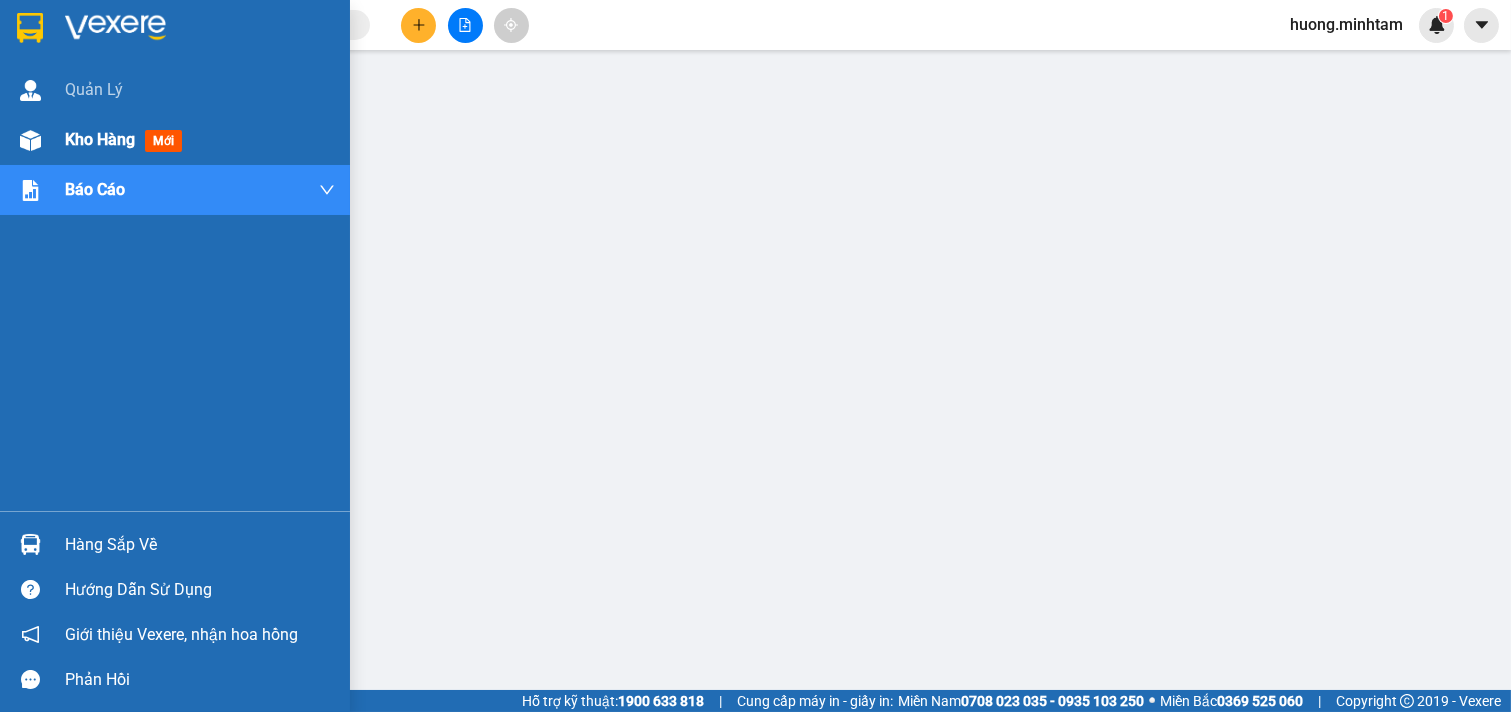 click on "Kho hàng" at bounding box center (100, 139) 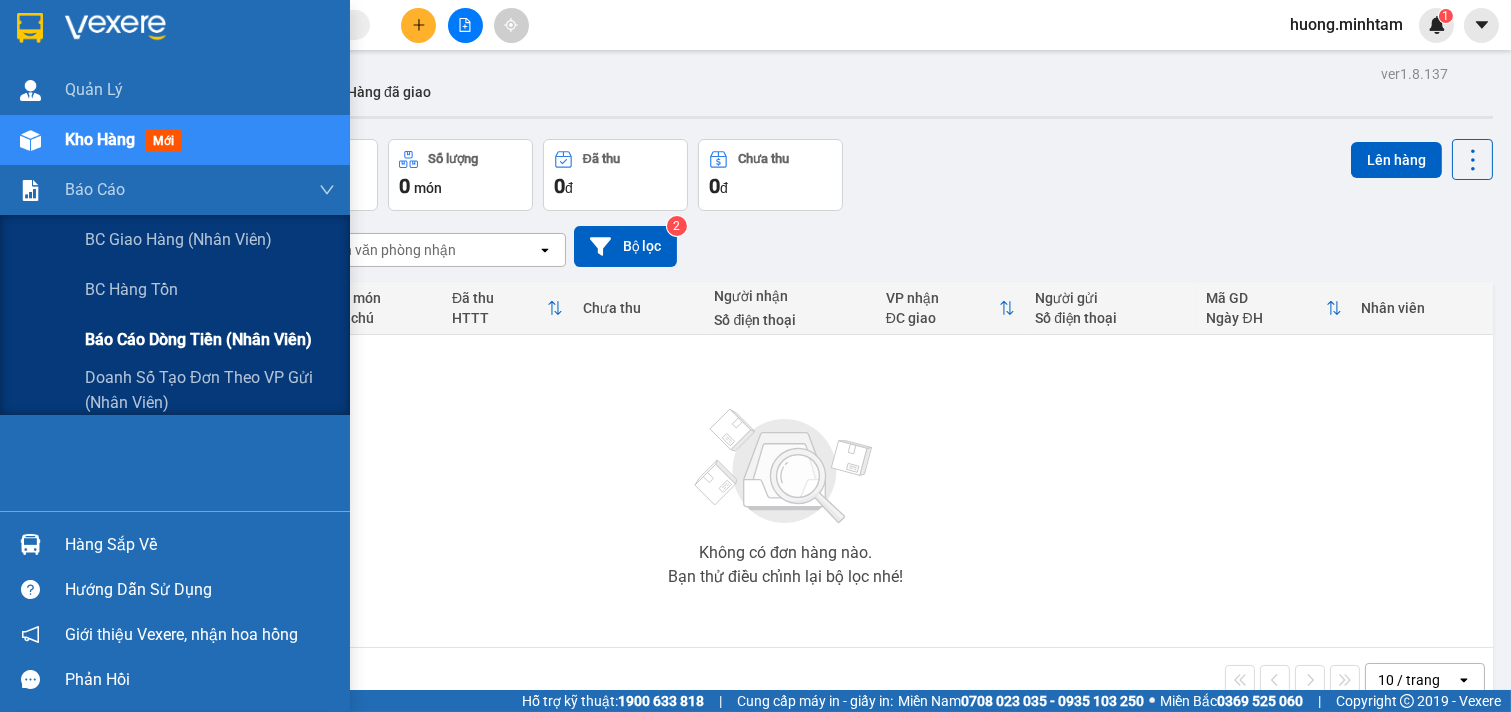 click on "Báo cáo dòng tiền (nhân viên)" at bounding box center (198, 339) 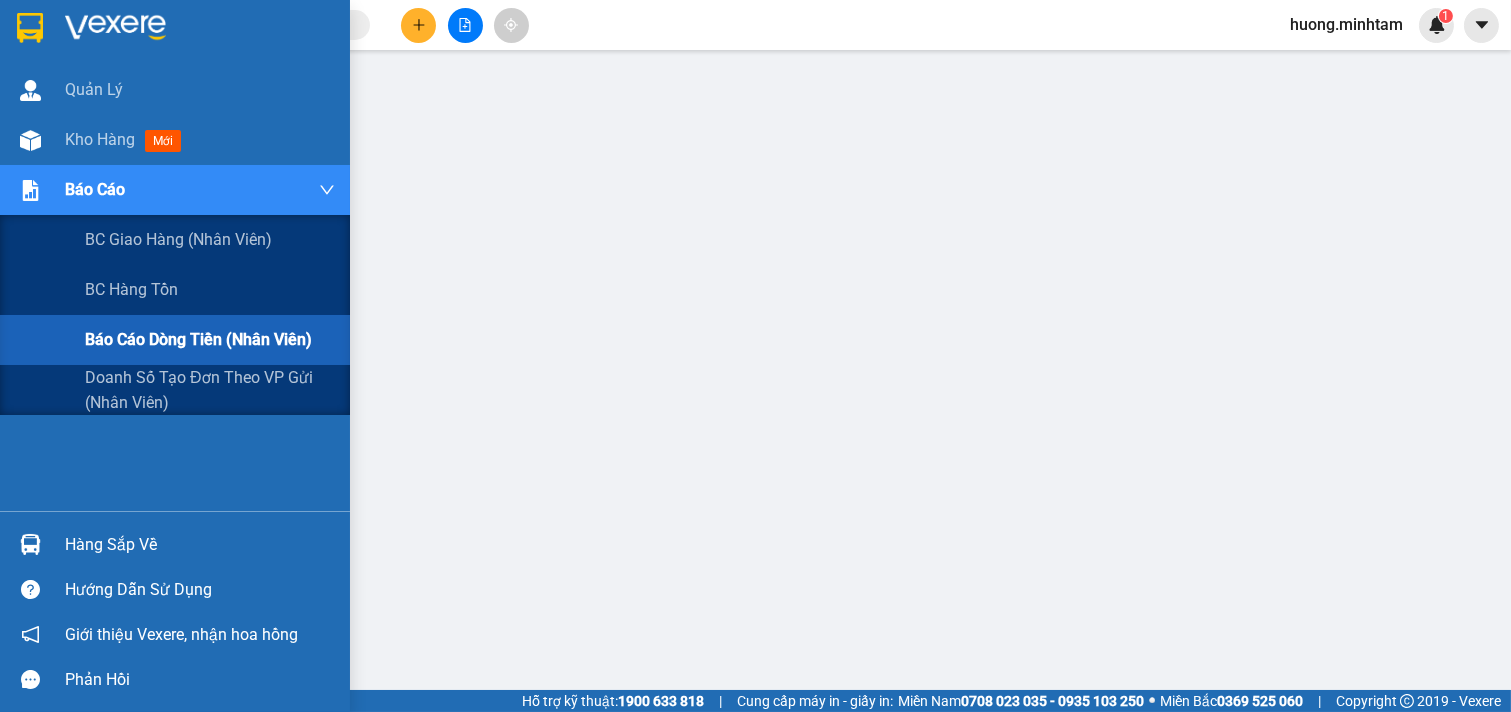 click on "Báo cáo dòng tiền (nhân viên)" at bounding box center [198, 339] 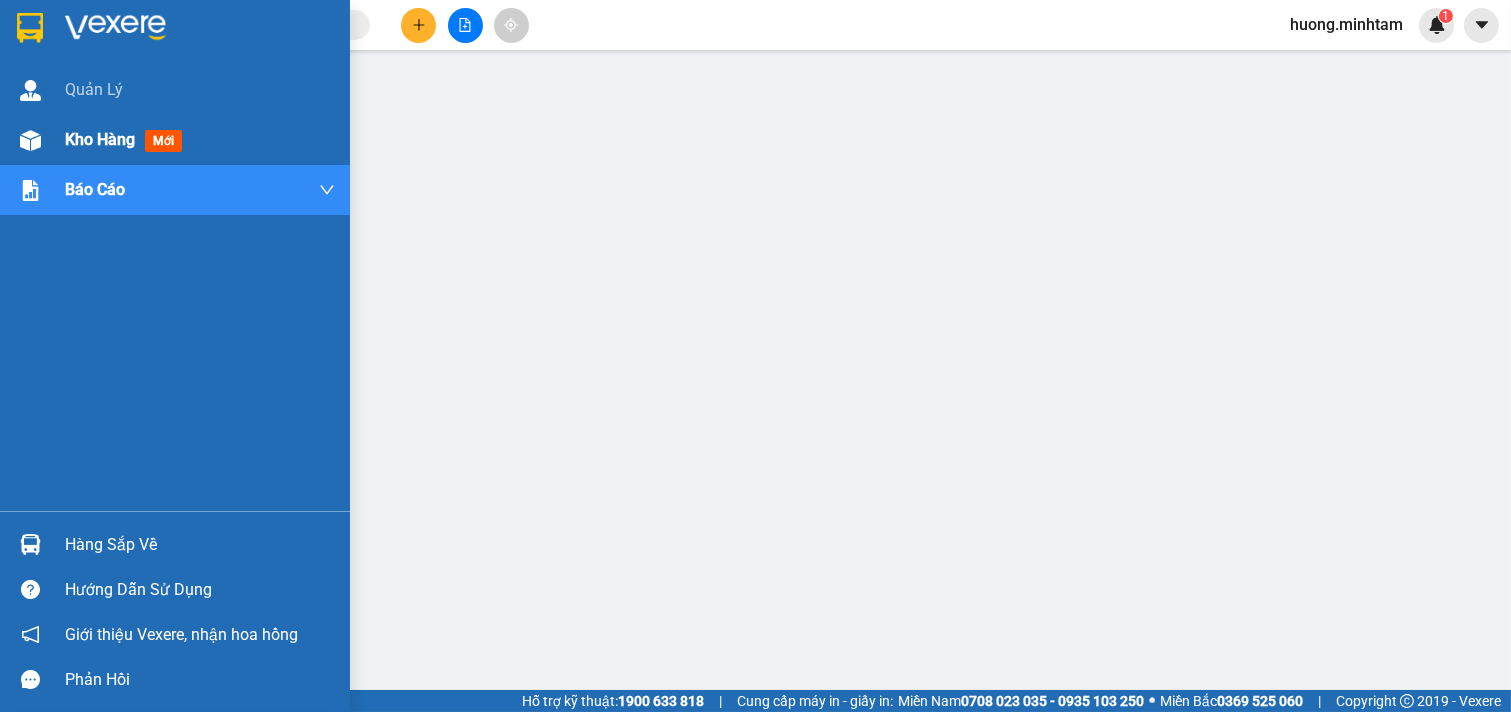 click on "Kho hàng" at bounding box center (100, 139) 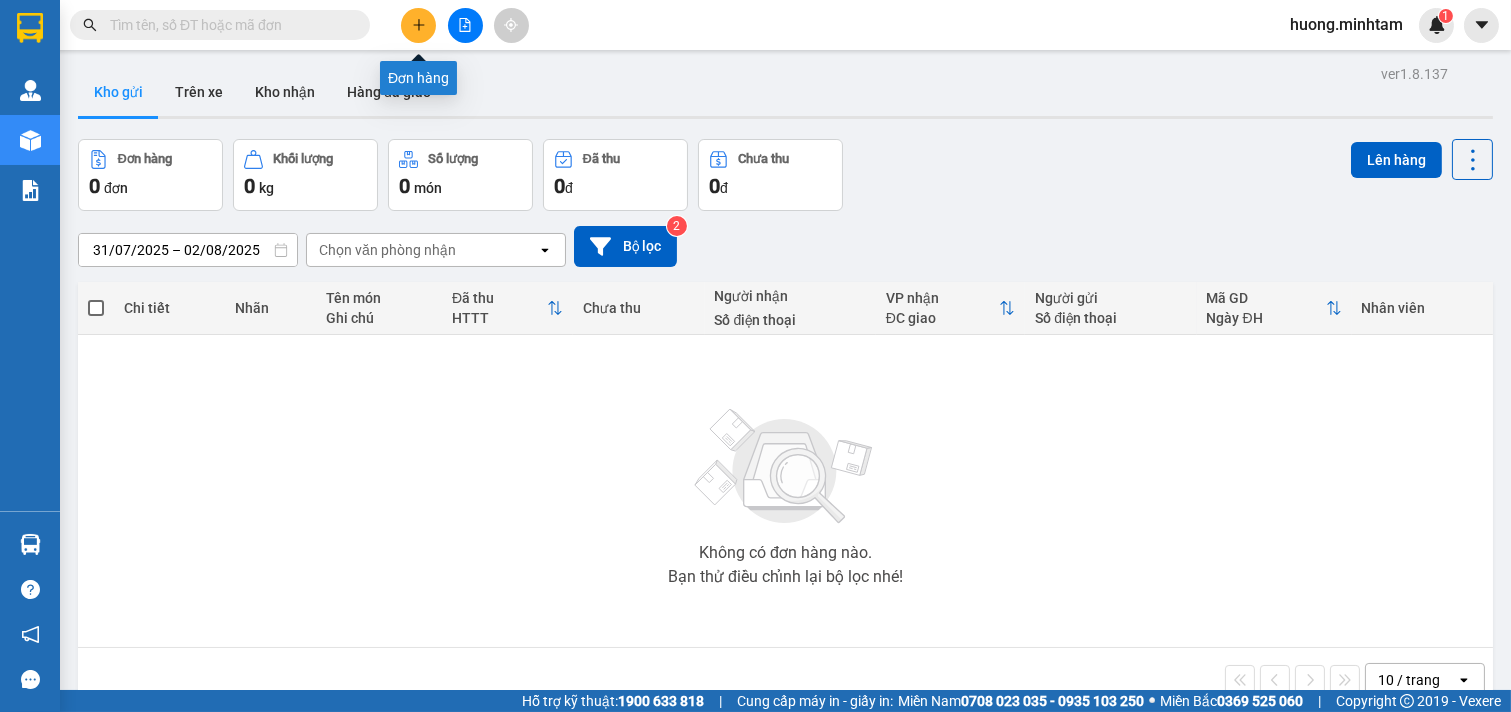 click at bounding box center (418, 25) 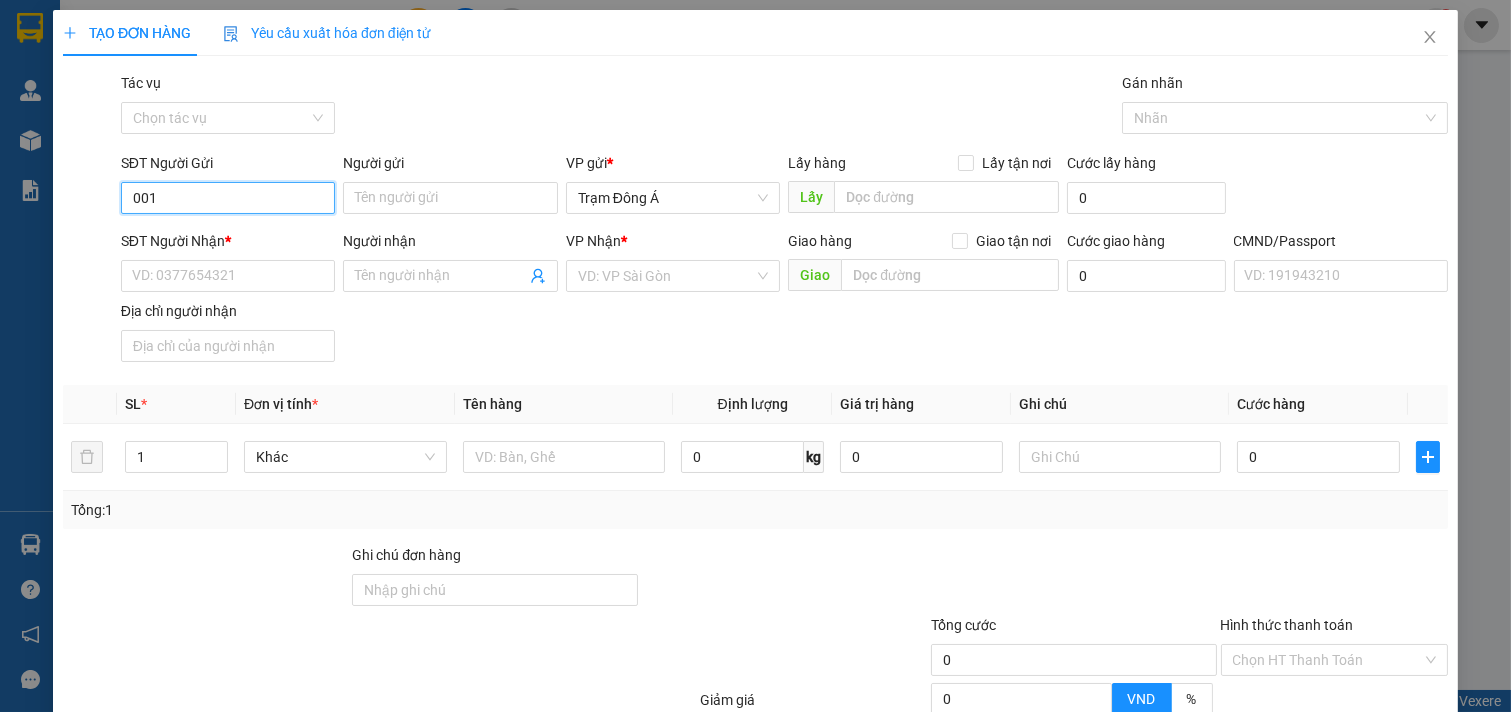 click on "001" at bounding box center (228, 198) 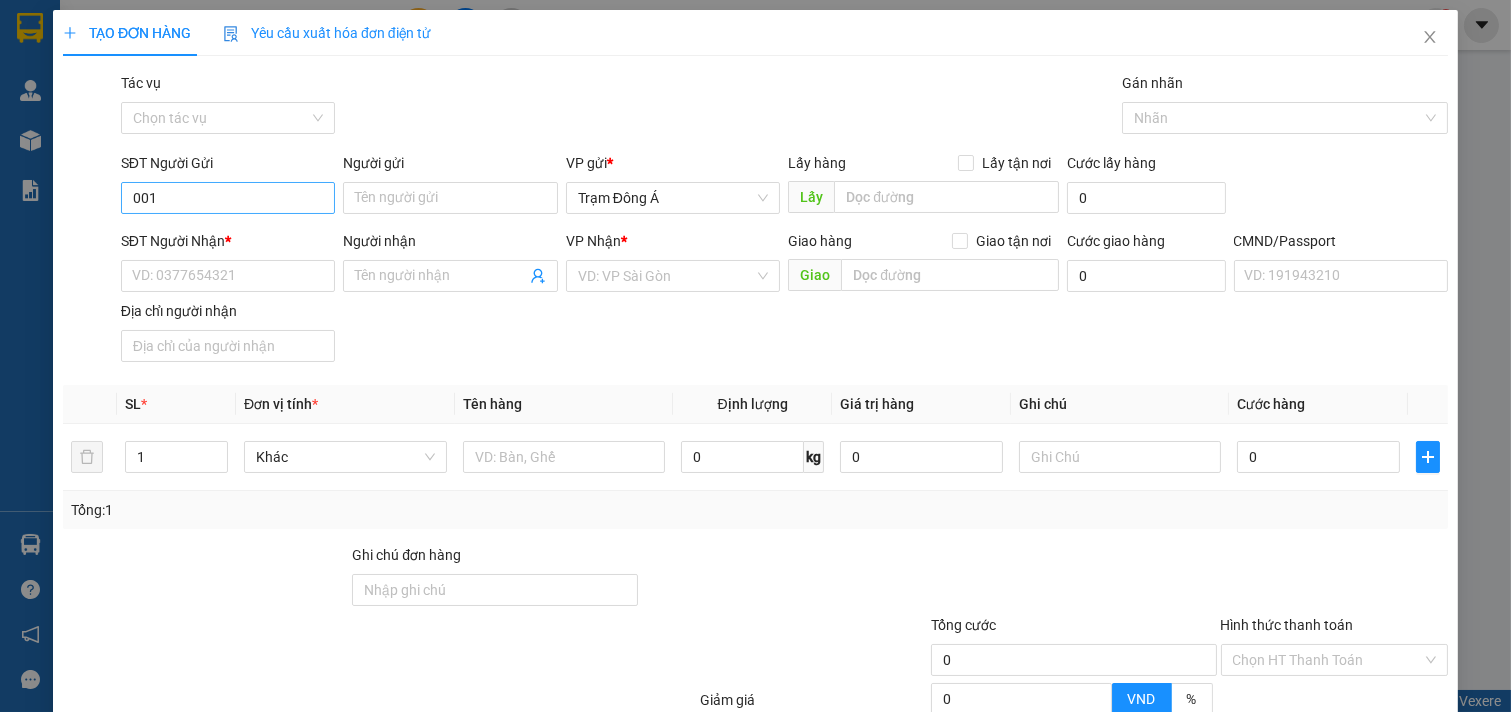click on "SĐT Người Gửi [NUMBER] [NUMBER]" at bounding box center (228, 187) 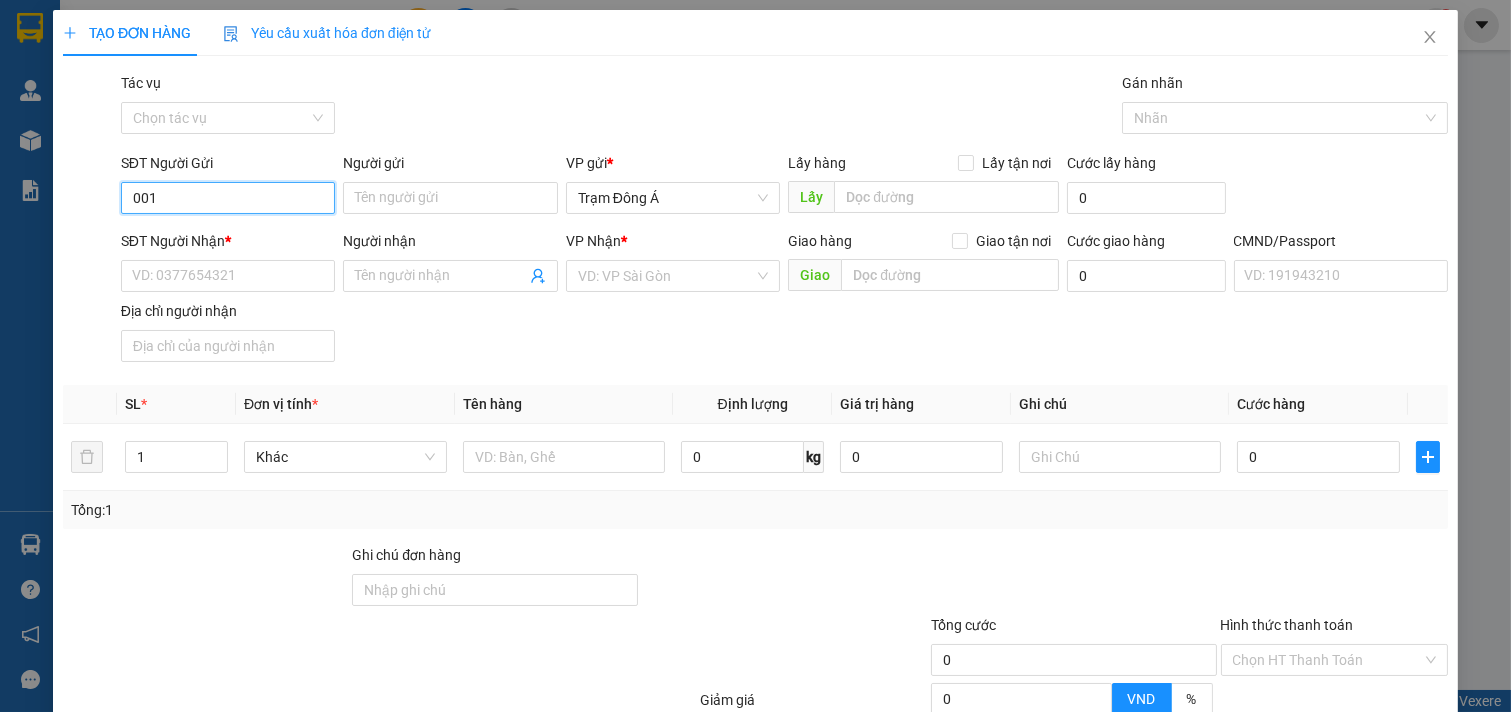 click on "001" at bounding box center (228, 198) 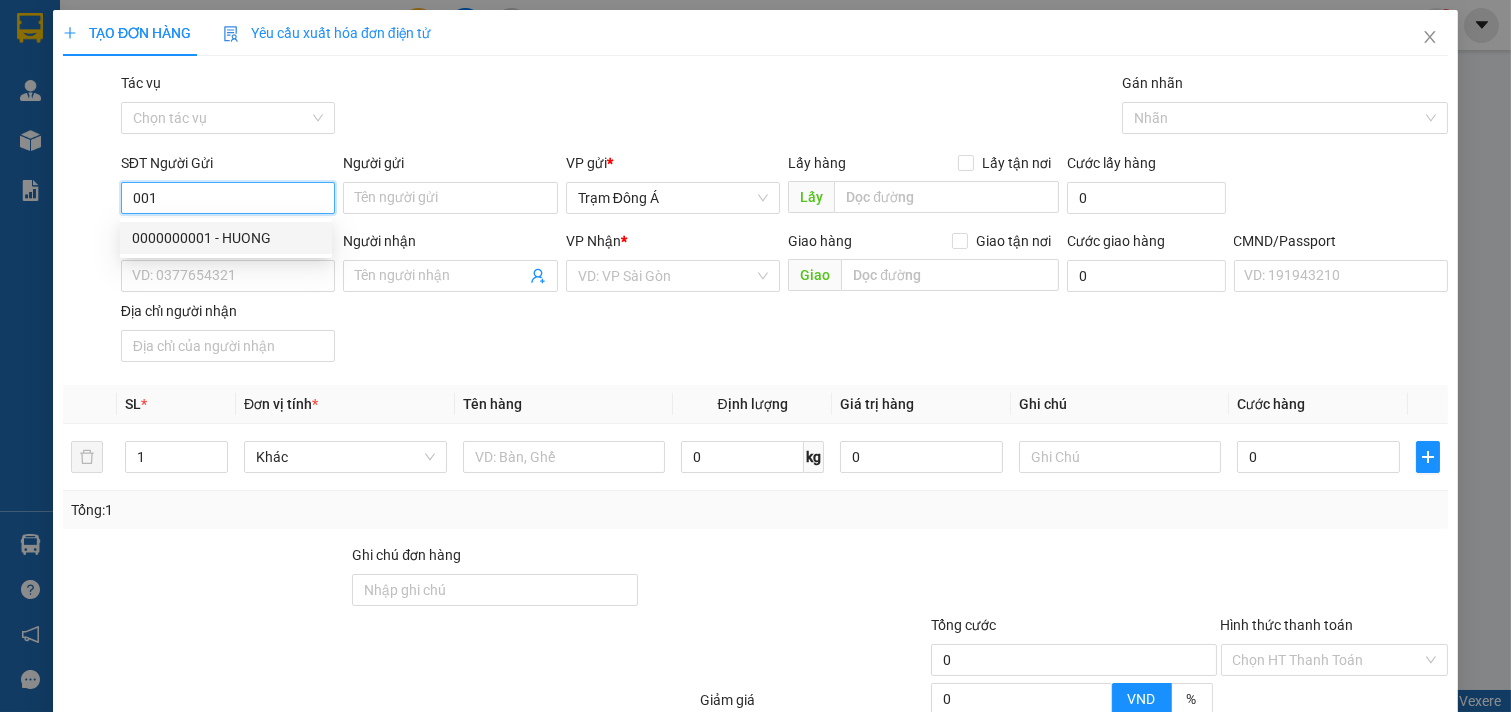 click on "0000000001 - HUONG" at bounding box center [226, 238] 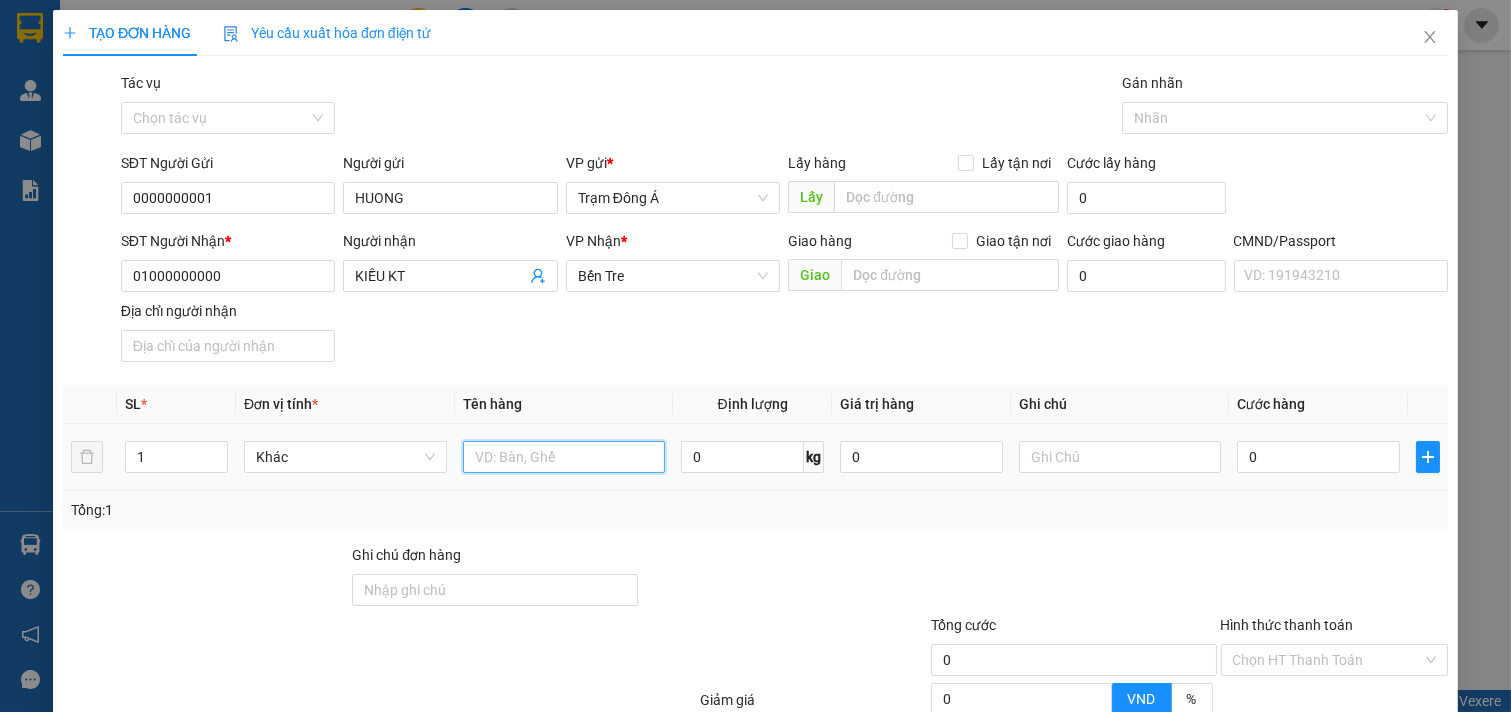 click at bounding box center [564, 457] 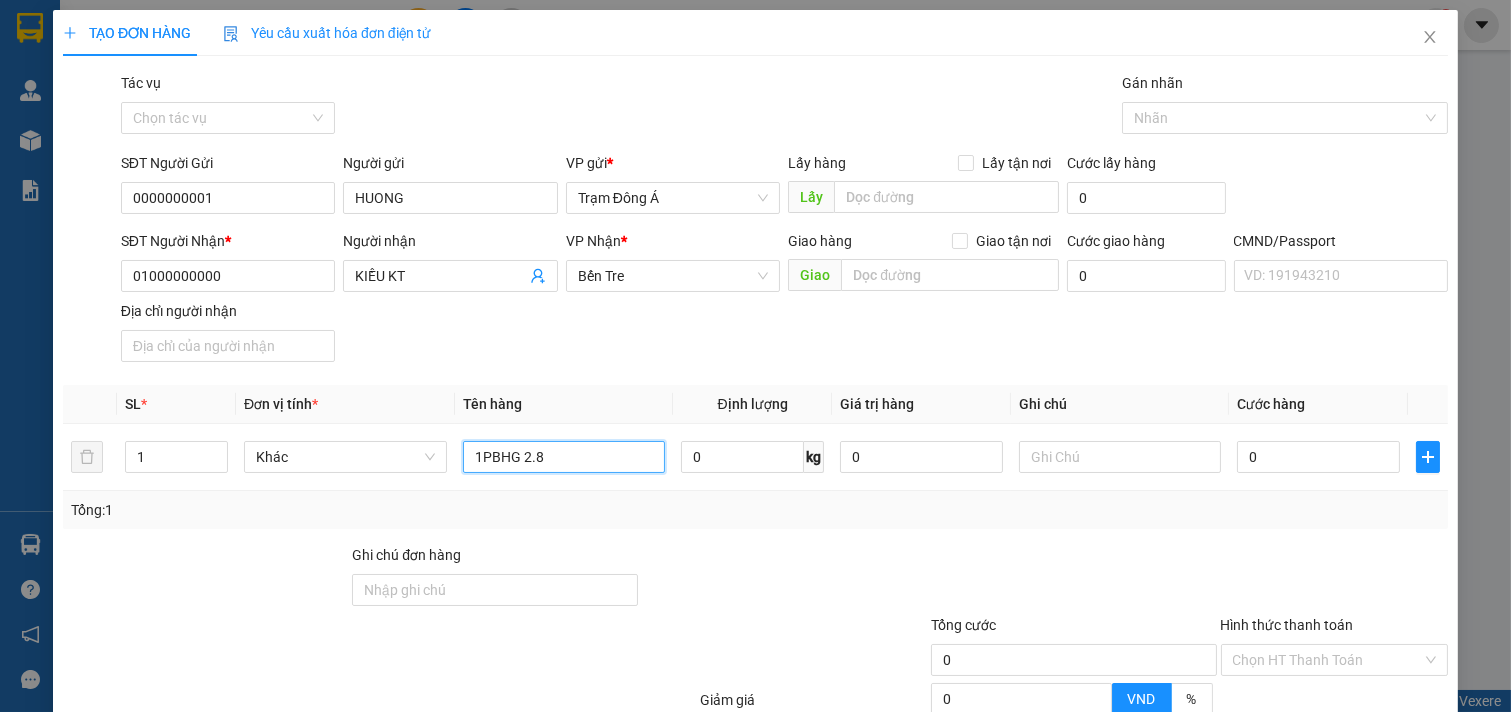 scroll, scrollTop: 200, scrollLeft: 0, axis: vertical 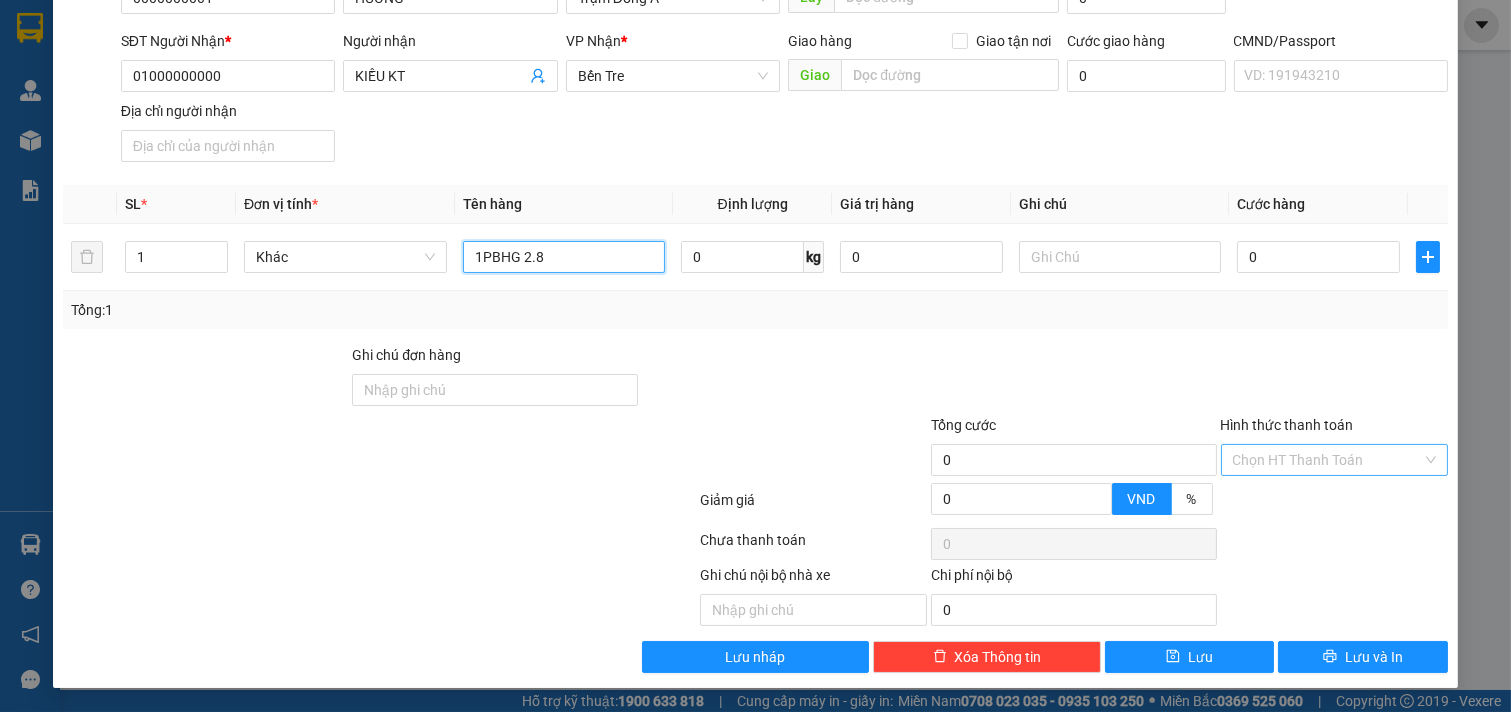 type on "1PBHG 2.8" 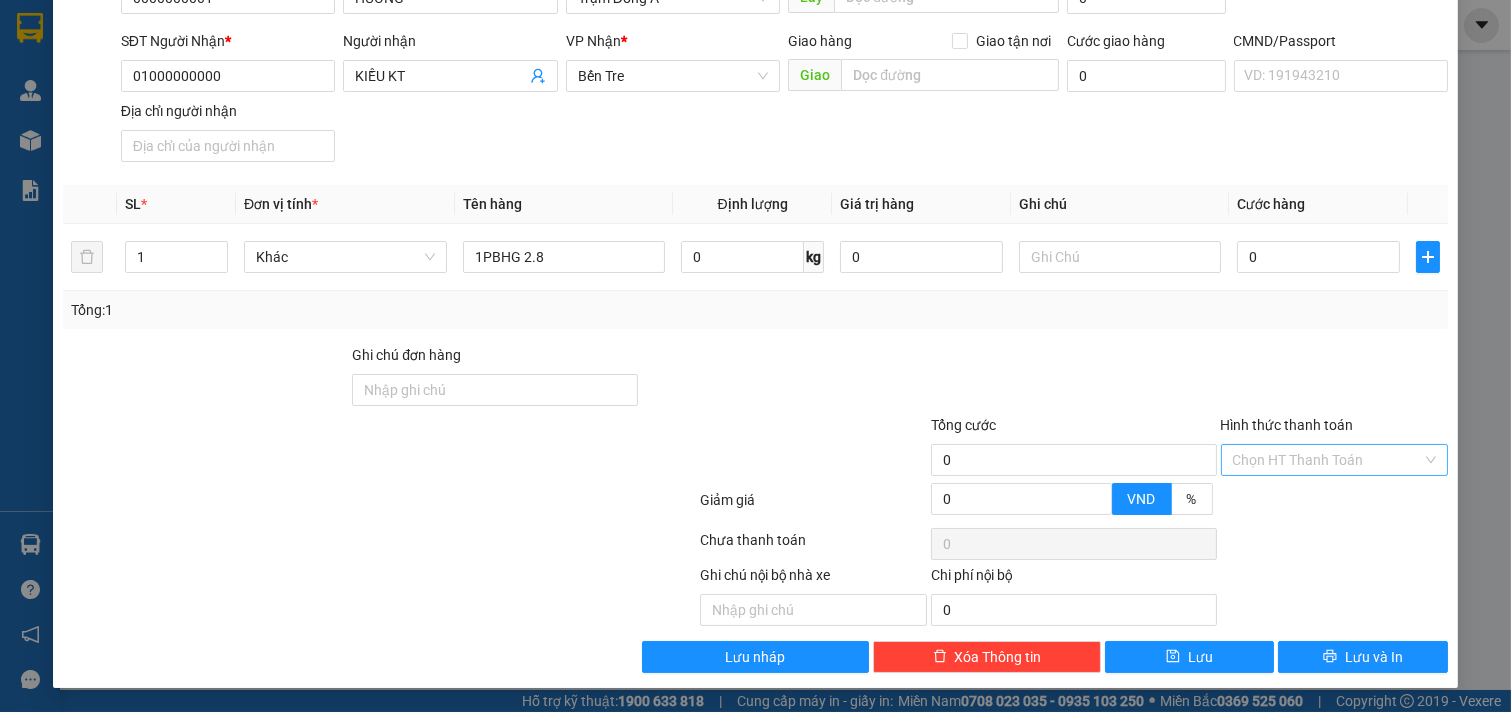 click on "Hình thức thanh toán" at bounding box center (1328, 460) 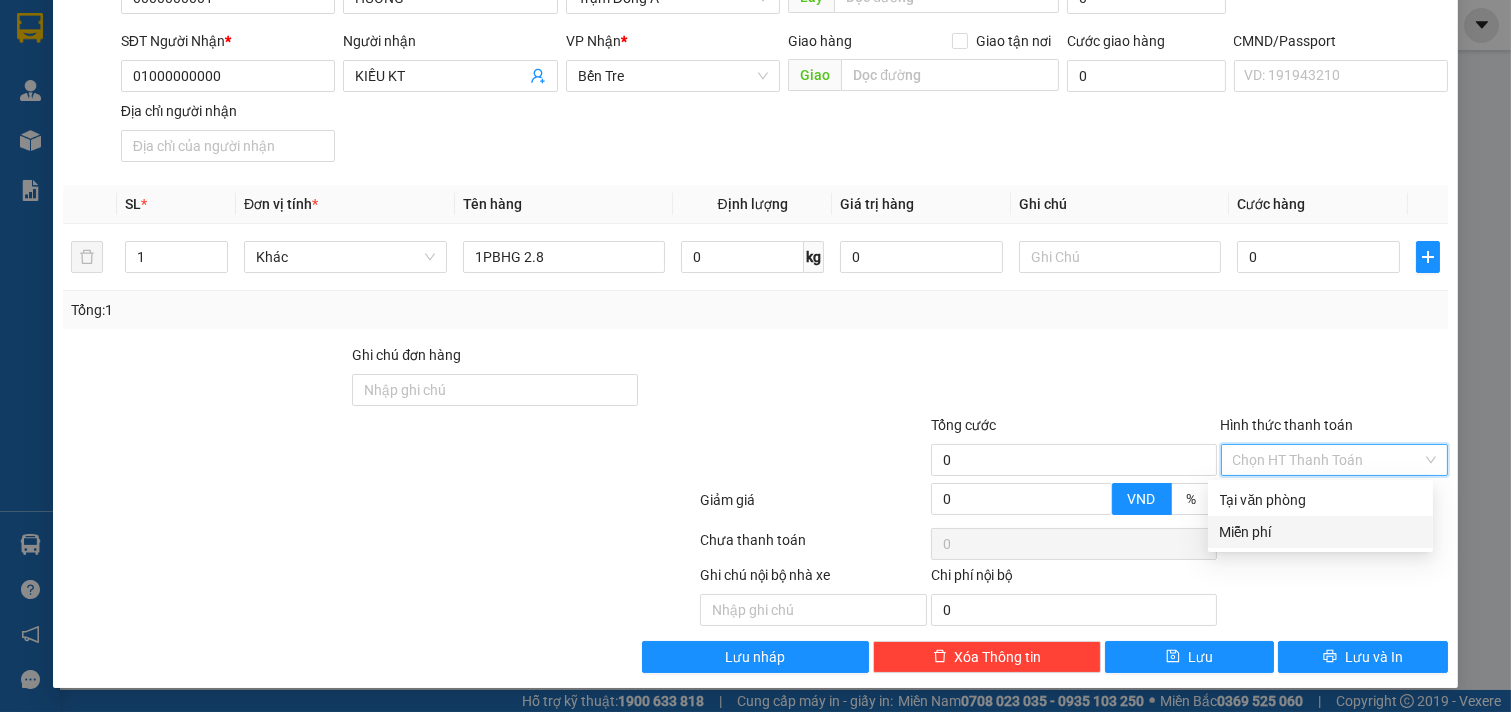 drag, startPoint x: 1290, startPoint y: 526, endPoint x: 1354, endPoint y: 655, distance: 144.00348 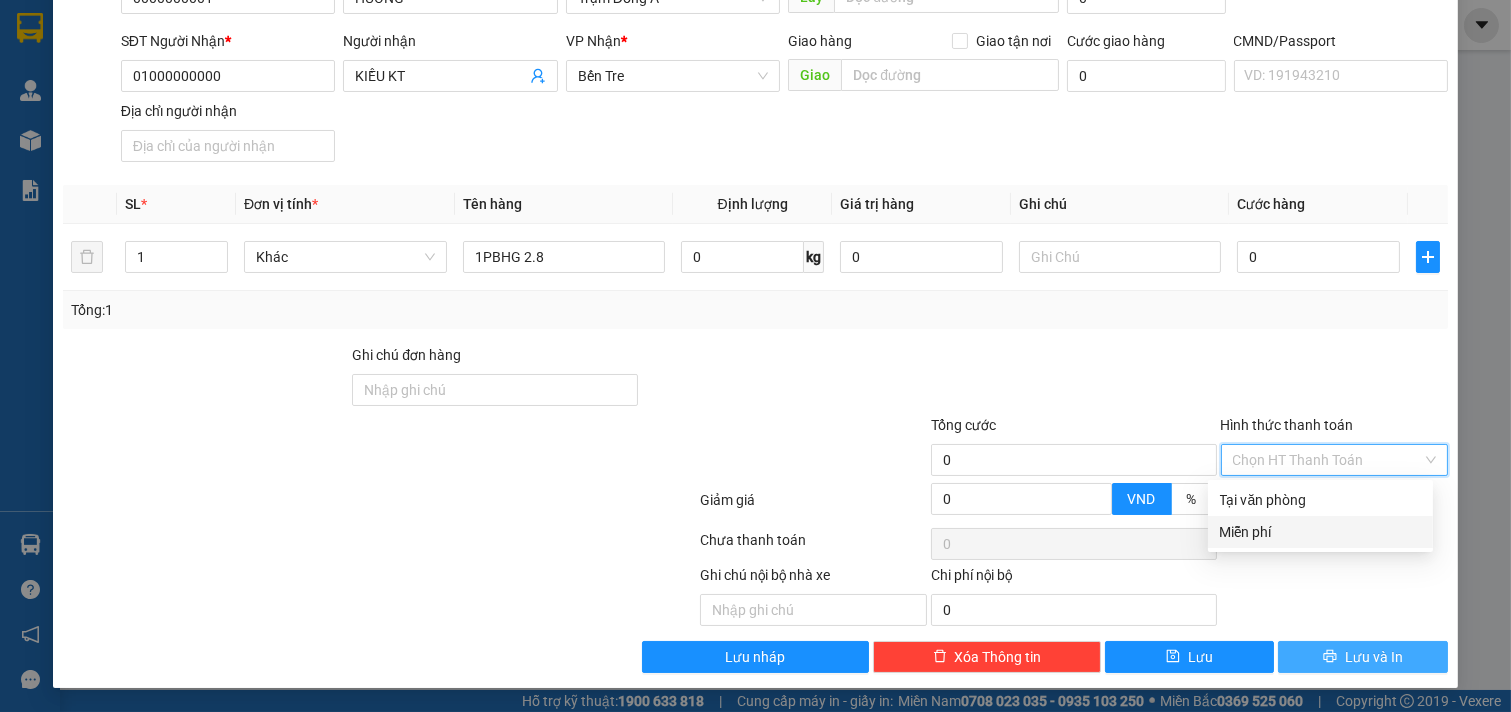 click on "Miễn phí" at bounding box center (1320, 532) 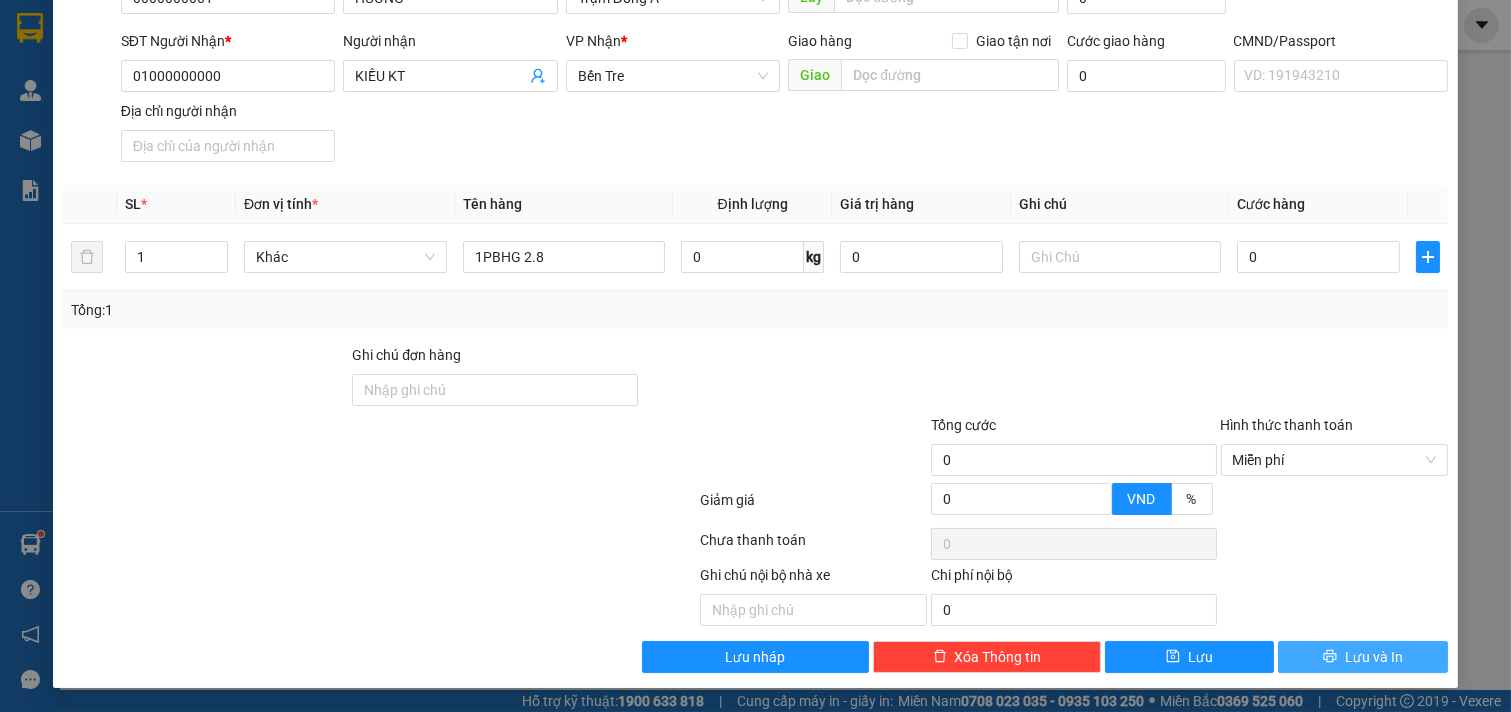 click on "Lưu và In" at bounding box center [1374, 657] 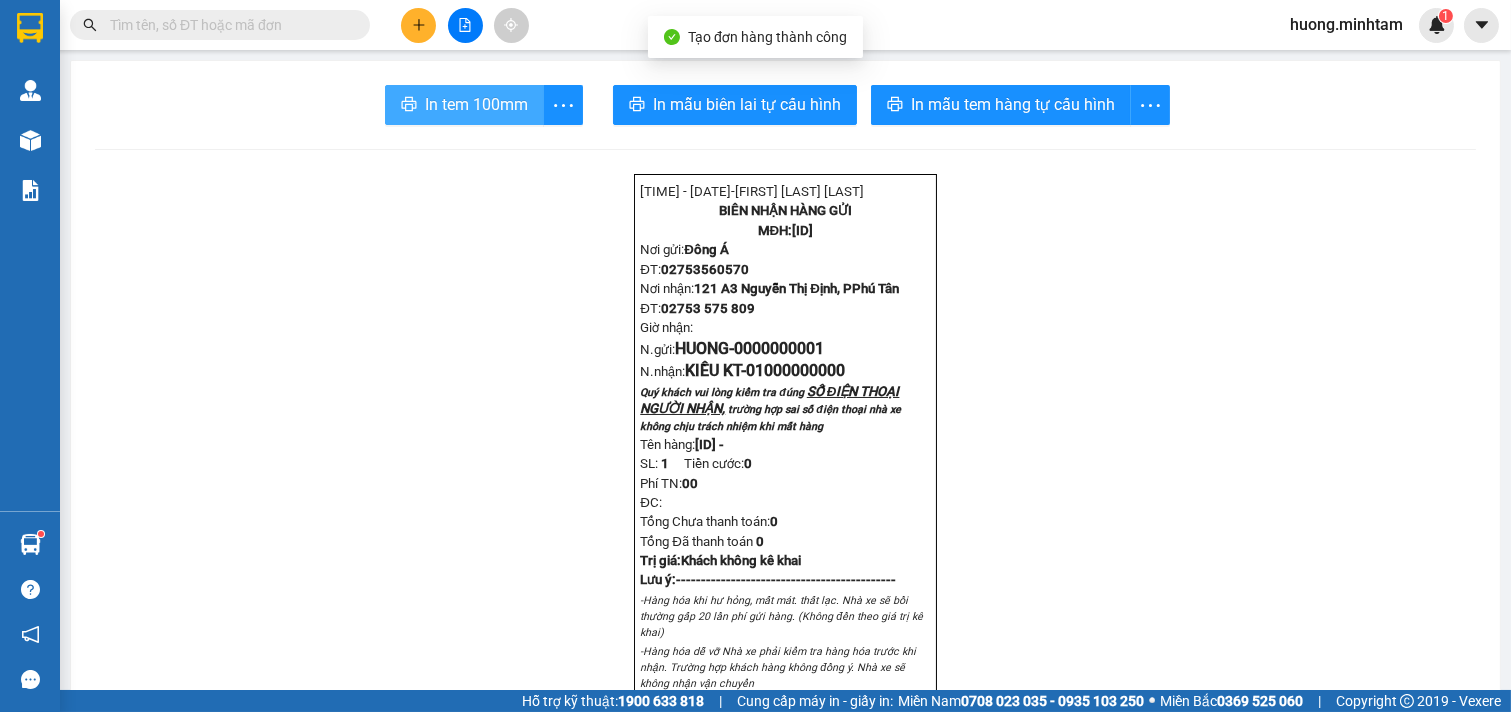 click on "In tem 100mm" at bounding box center [476, 104] 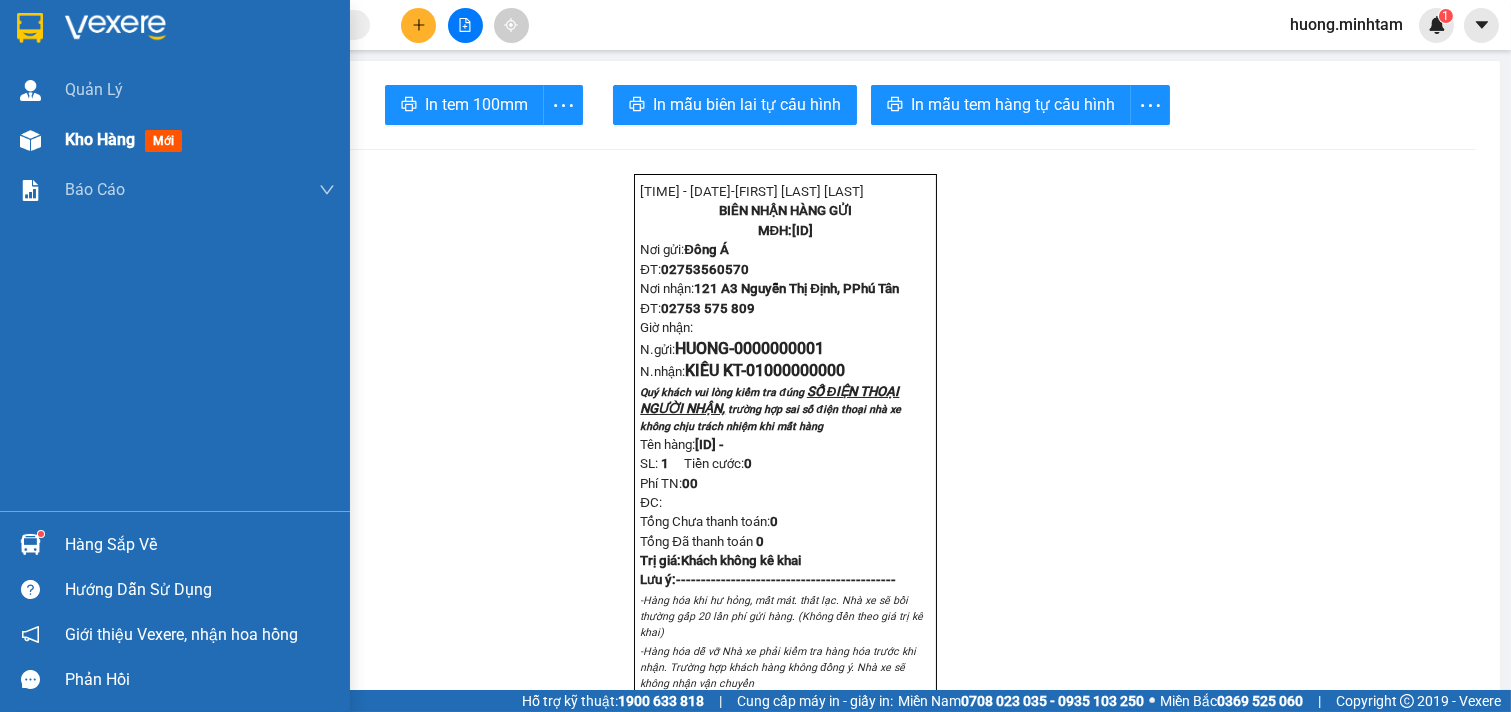 click on "Kho hàng" at bounding box center (100, 139) 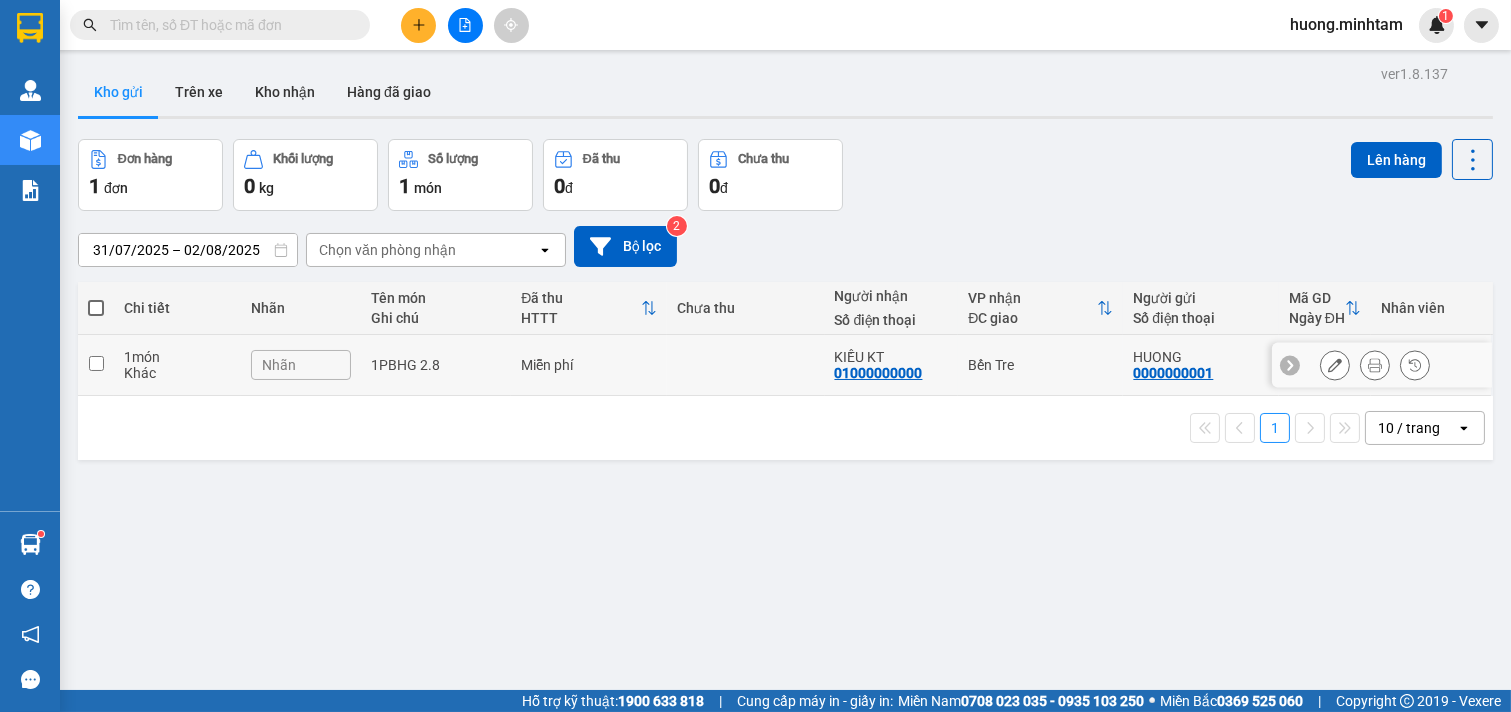 click at bounding box center (96, 363) 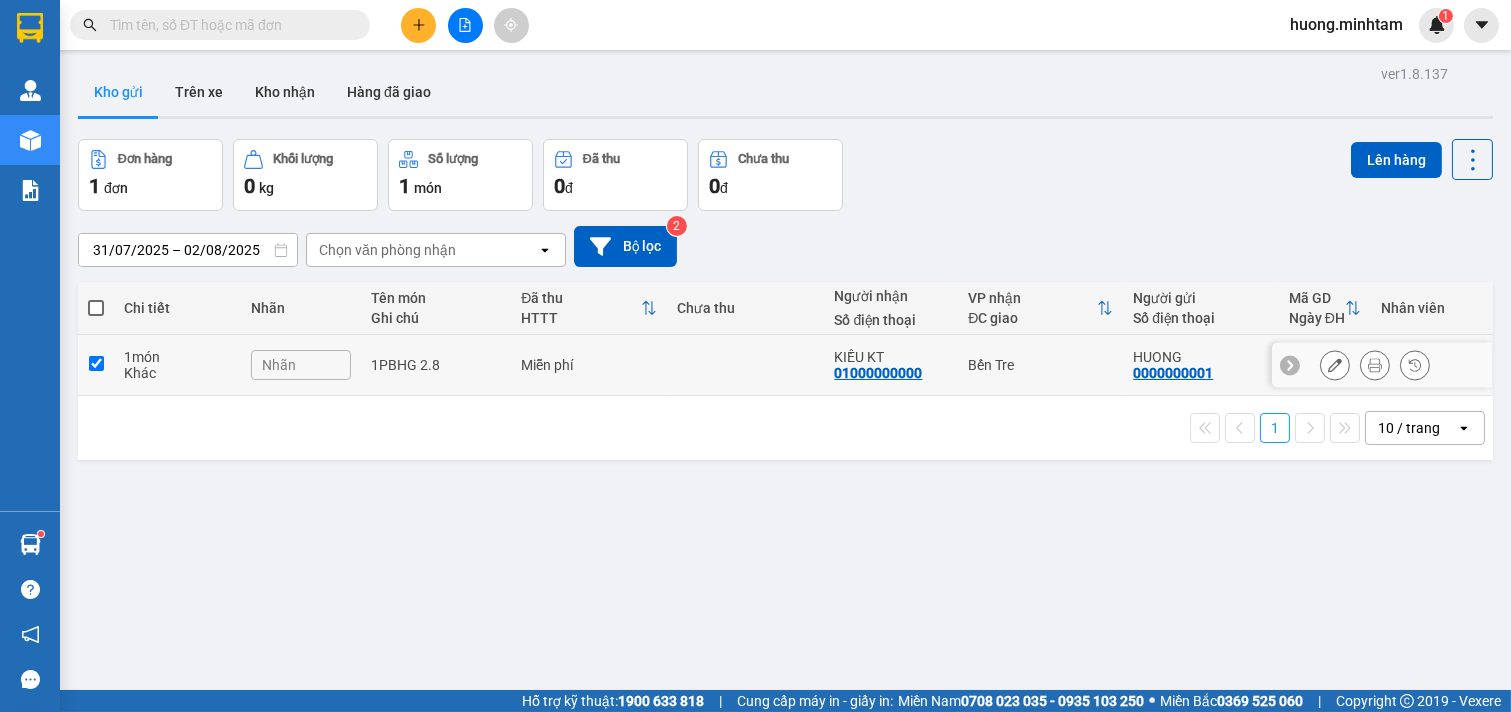 checkbox on "true" 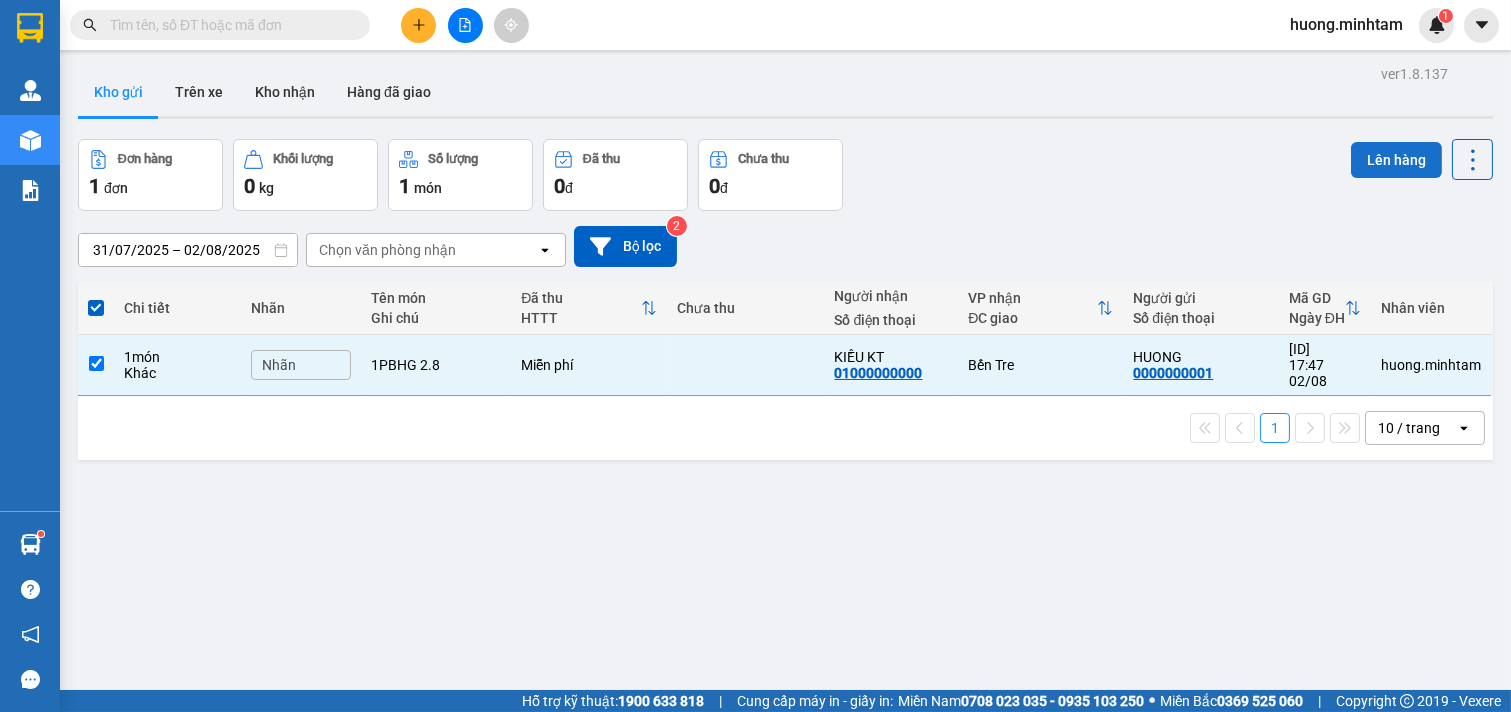 click on "Lên hàng" at bounding box center (1396, 160) 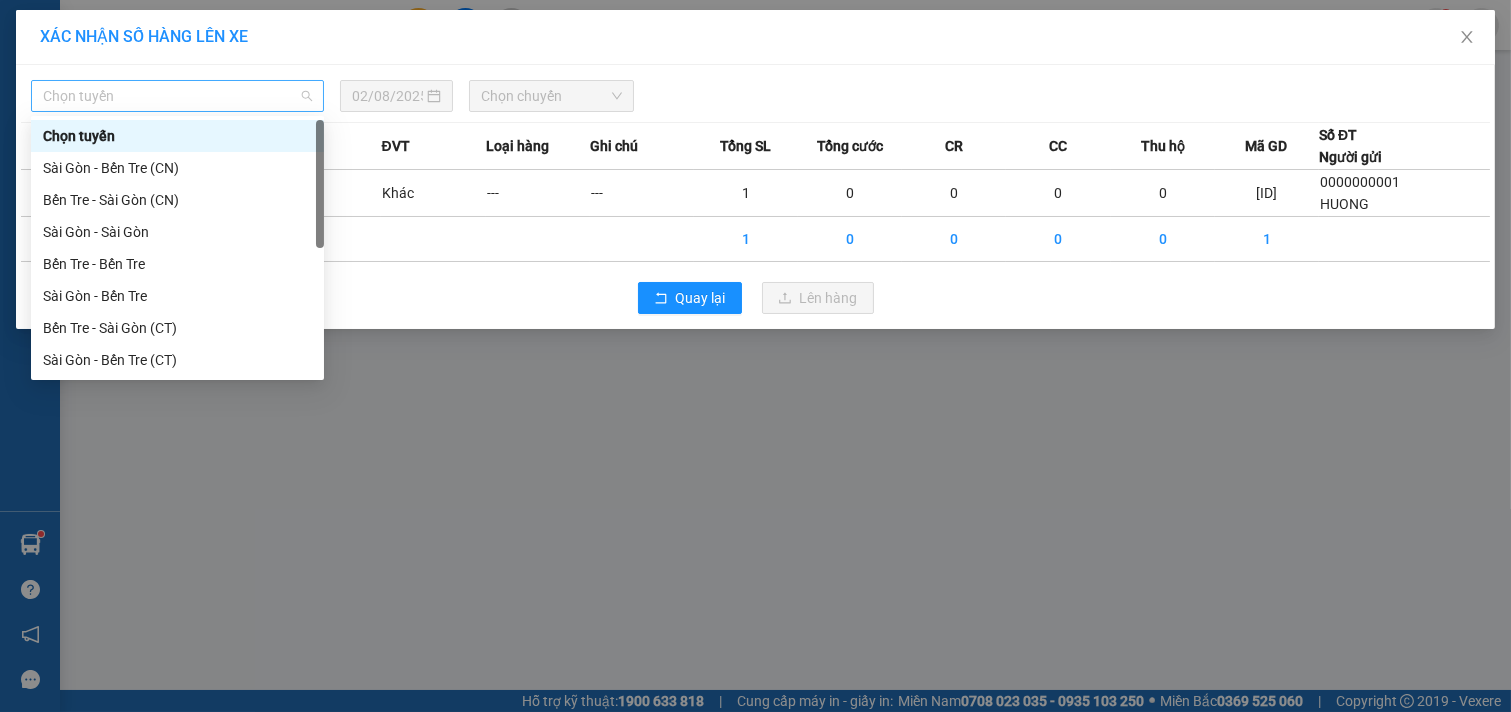 click on "Chọn tuyến" at bounding box center [177, 96] 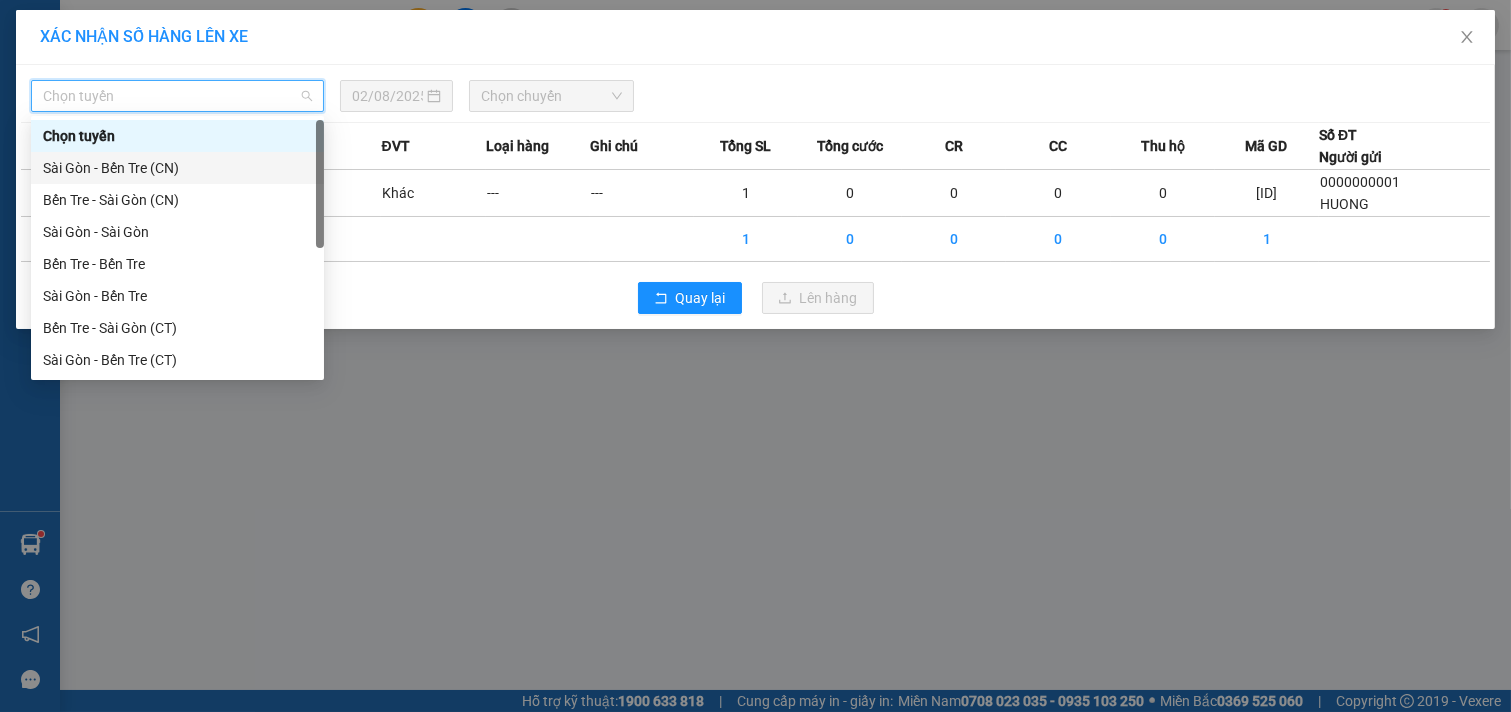 scroll, scrollTop: 32, scrollLeft: 0, axis: vertical 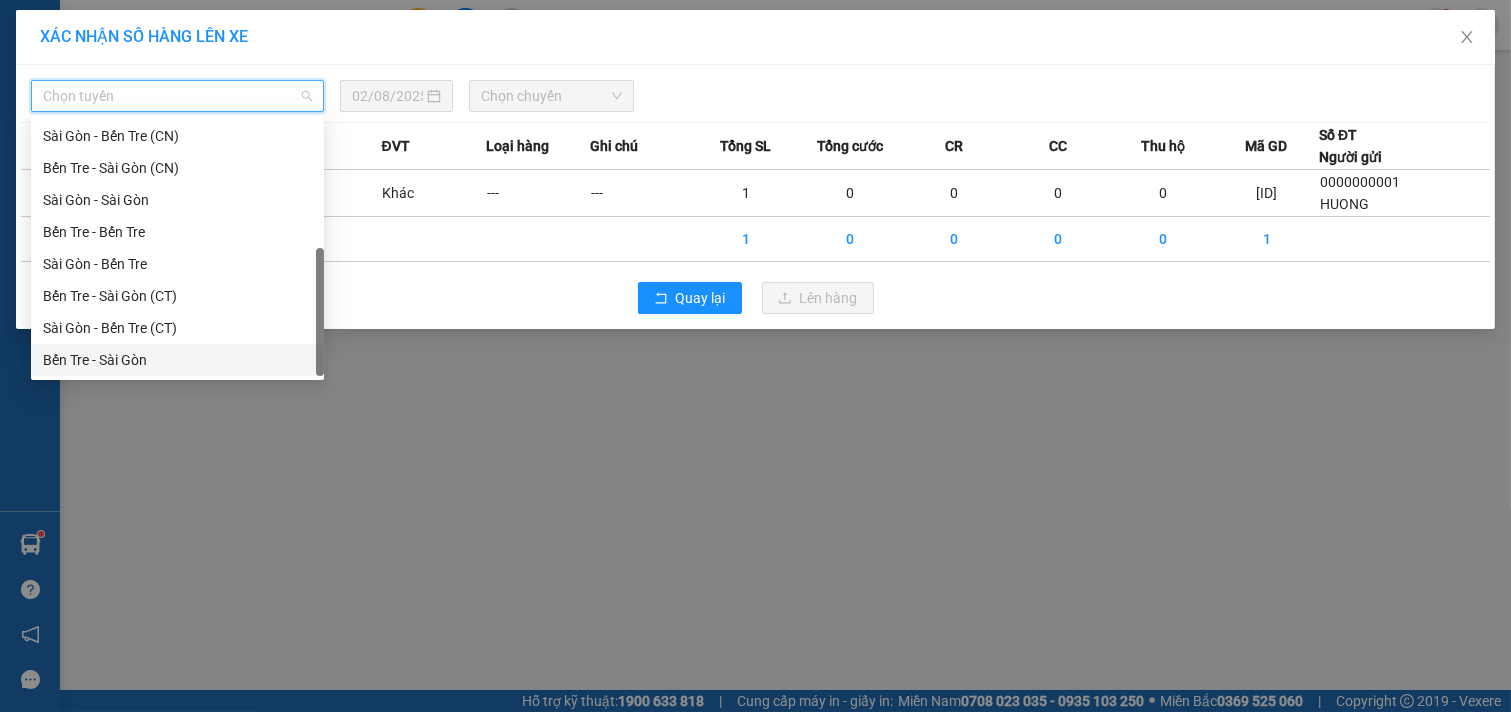 click on "Bến Tre - Sài Gòn" at bounding box center [177, 360] 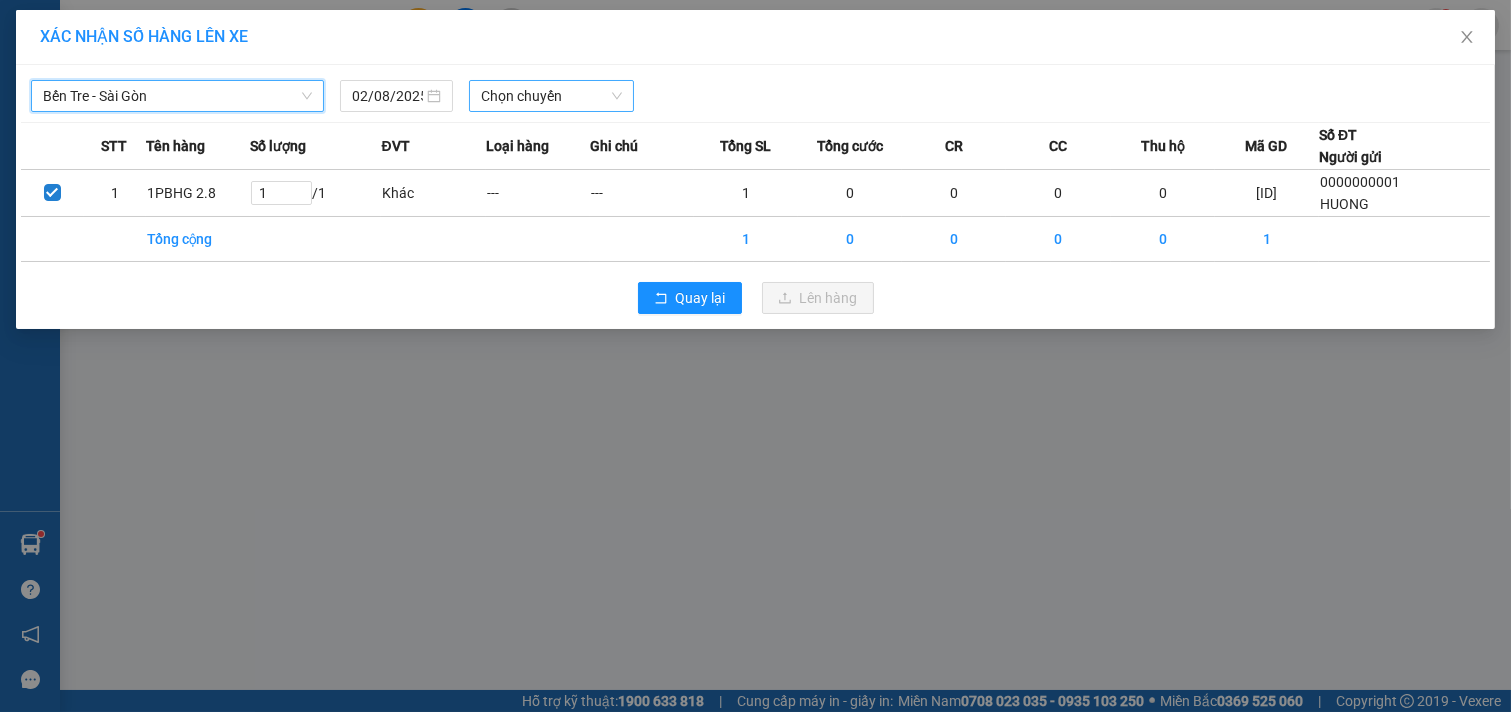 click on "Chọn chuyến" at bounding box center (551, 96) 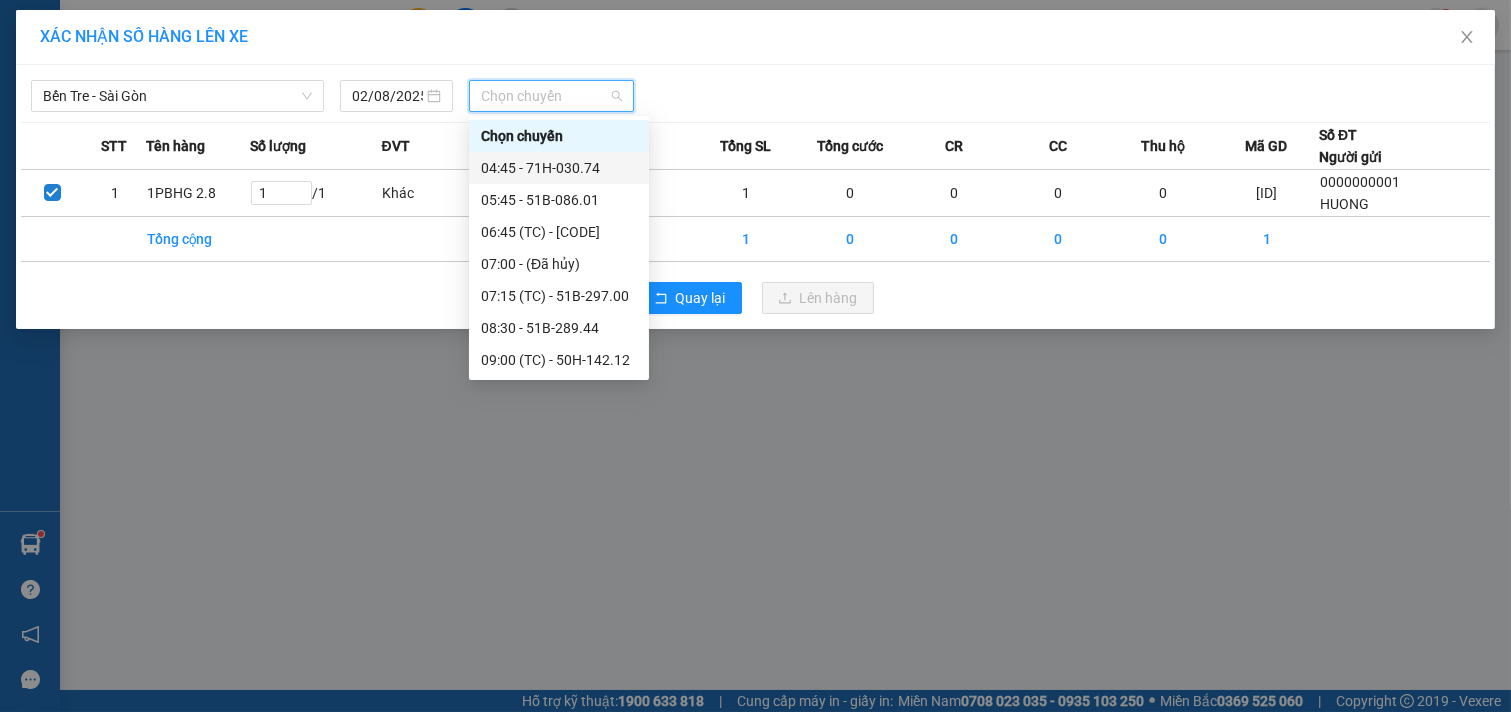 scroll, scrollTop: 352, scrollLeft: 0, axis: vertical 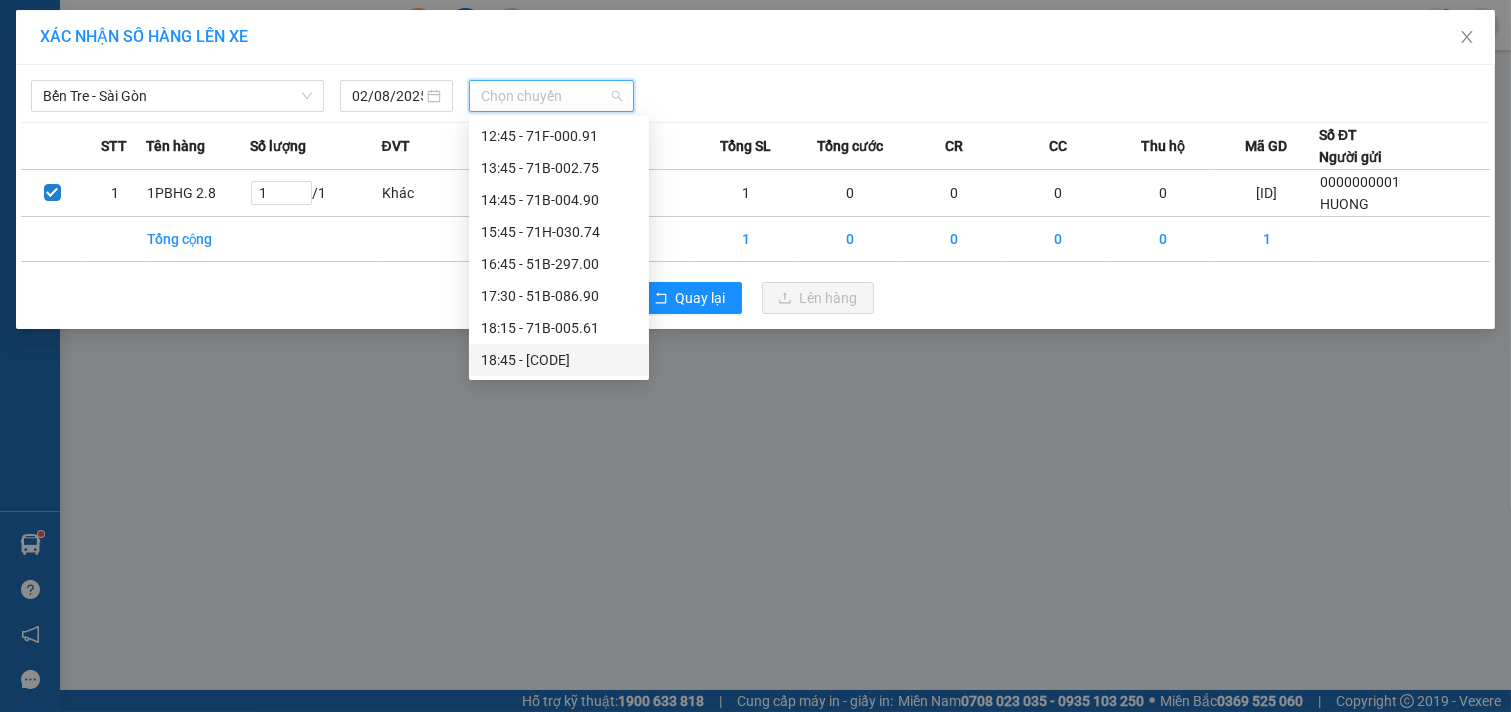 click on "[TIME] - [CODE]" at bounding box center [559, 360] 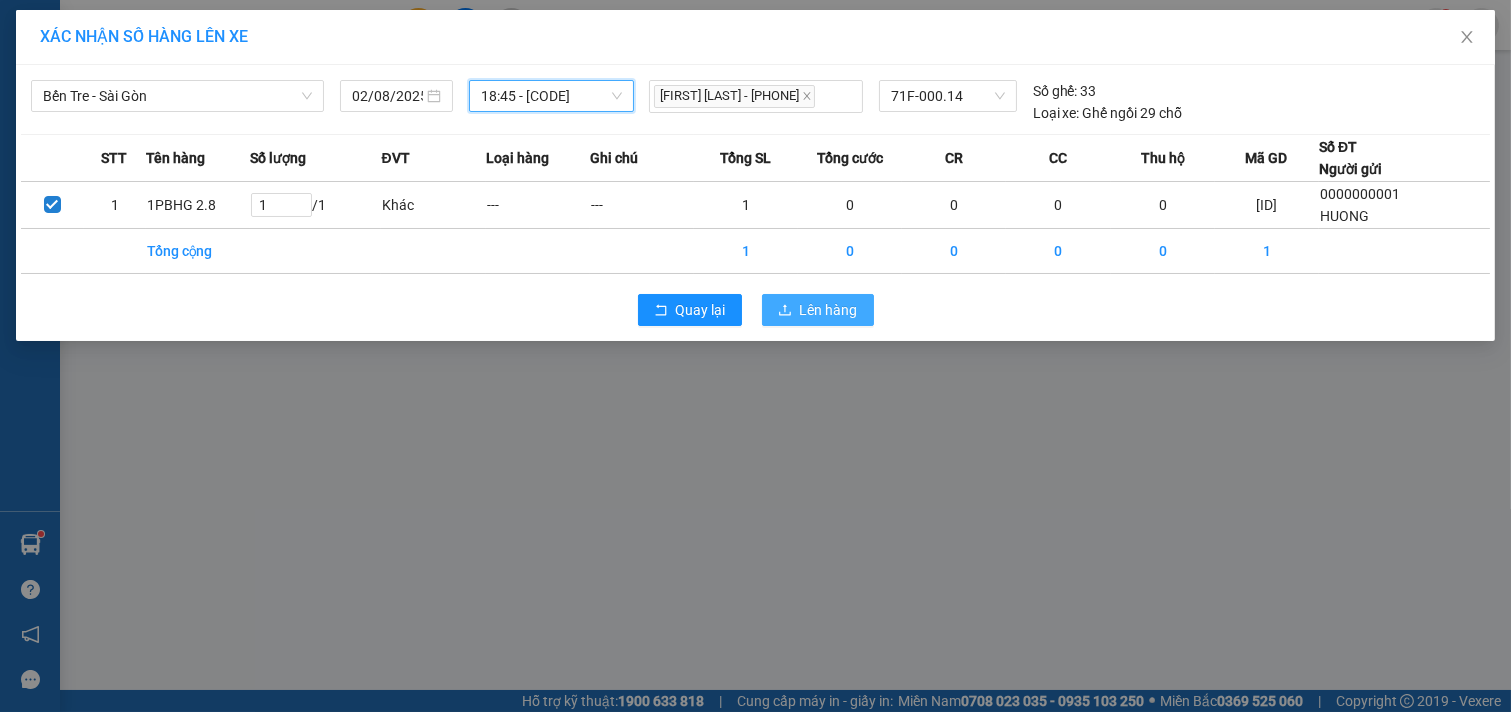 click on "Lên hàng" at bounding box center [829, 310] 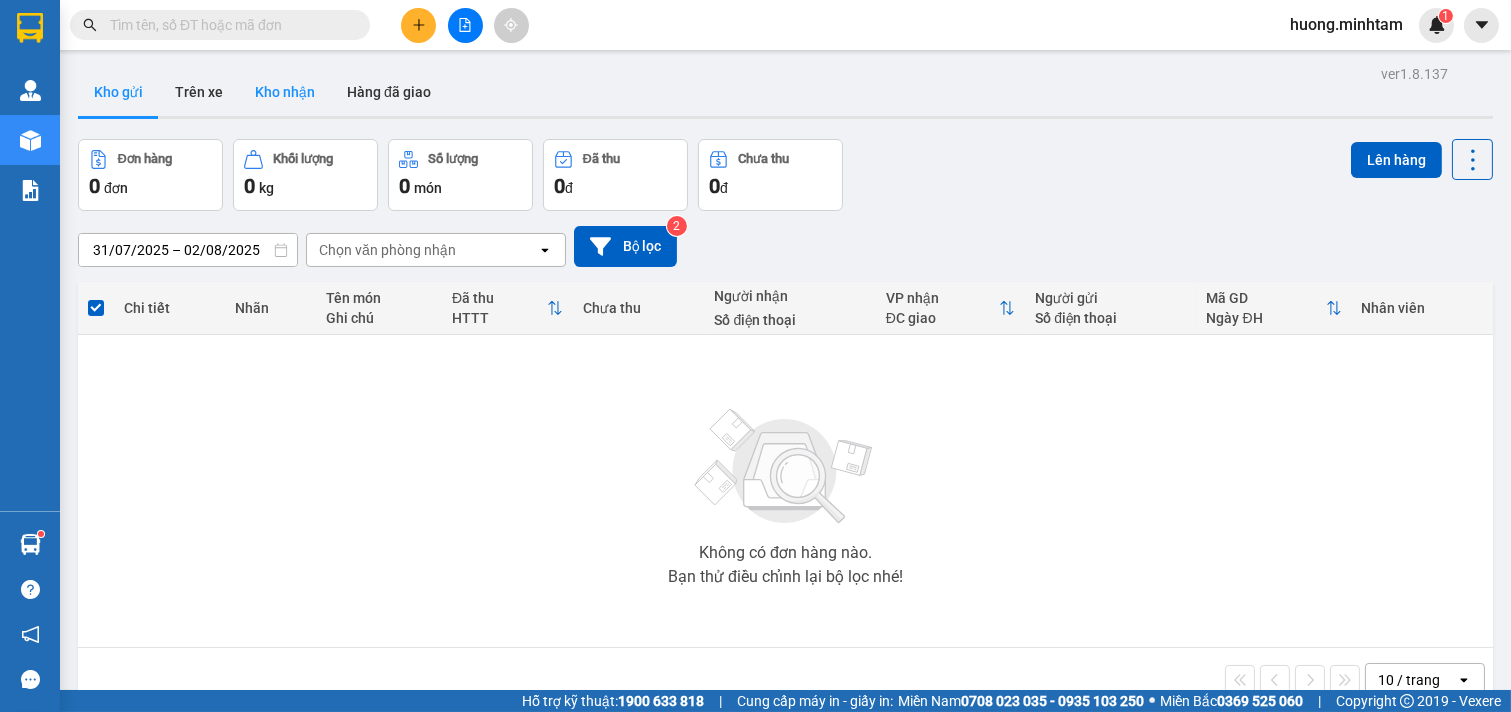 click on "Kho nhận" at bounding box center [285, 92] 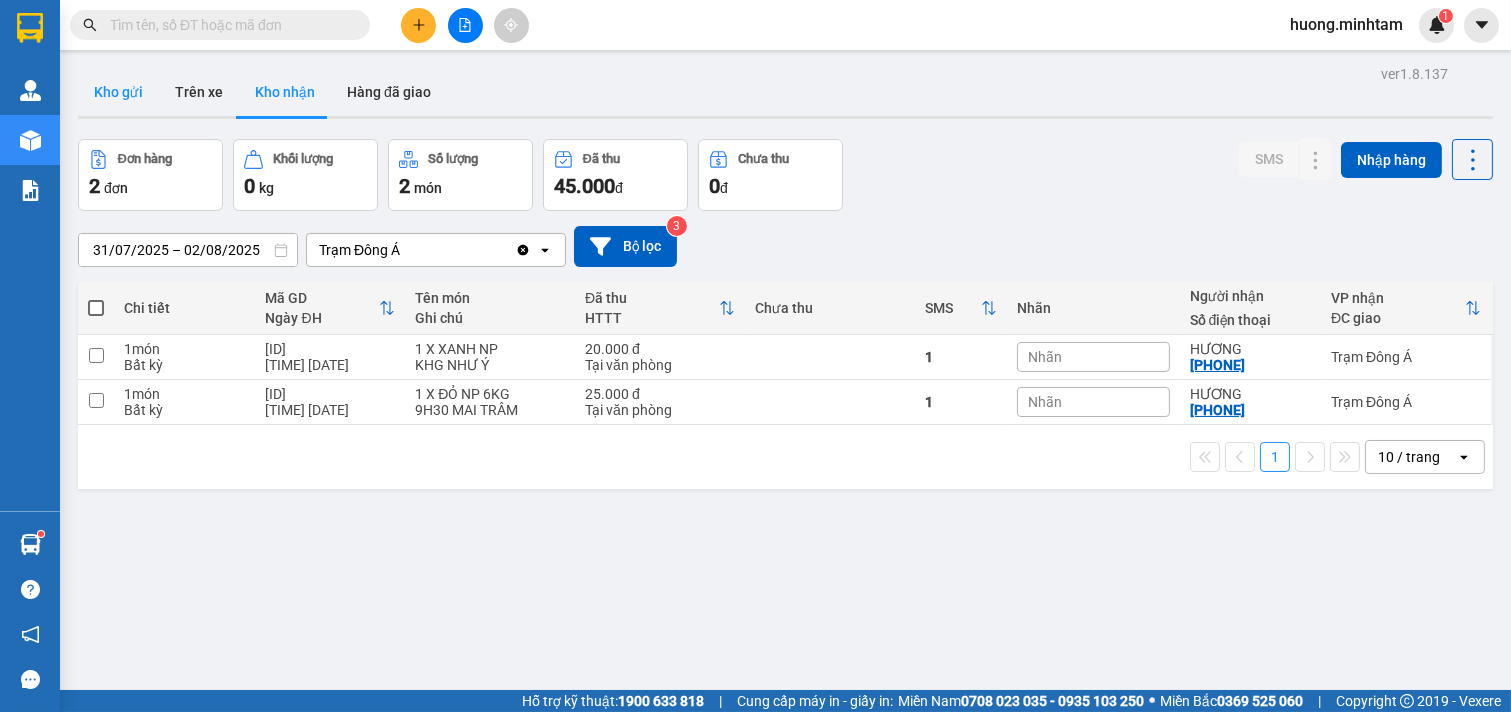 click on "Kho gửi" at bounding box center (118, 92) 